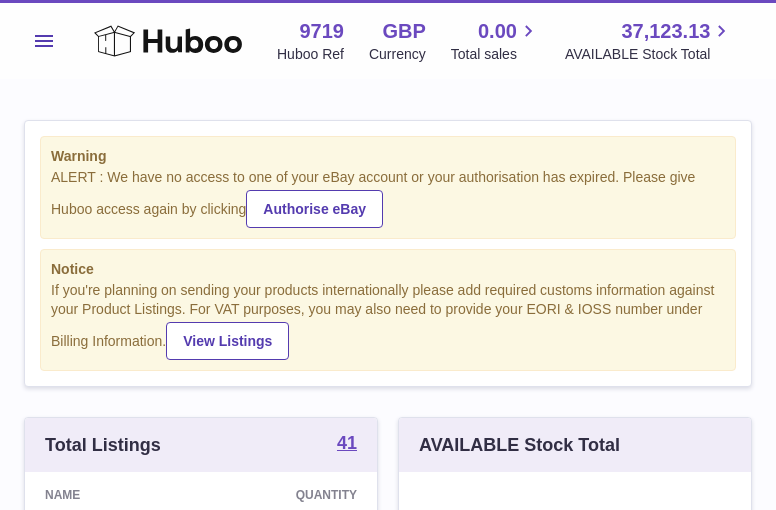scroll, scrollTop: 0, scrollLeft: 0, axis: both 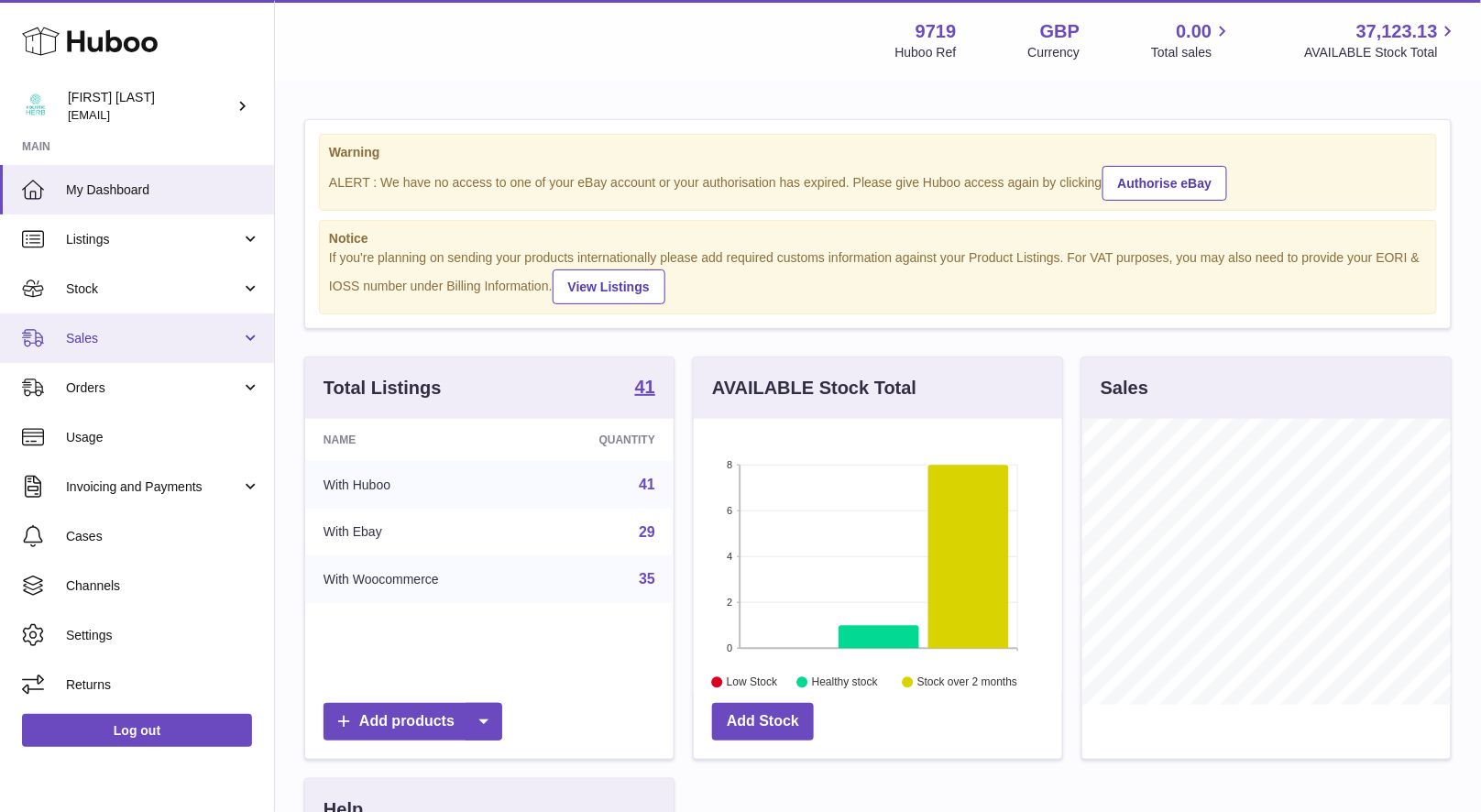 click on "Sales" at bounding box center [153, 338] 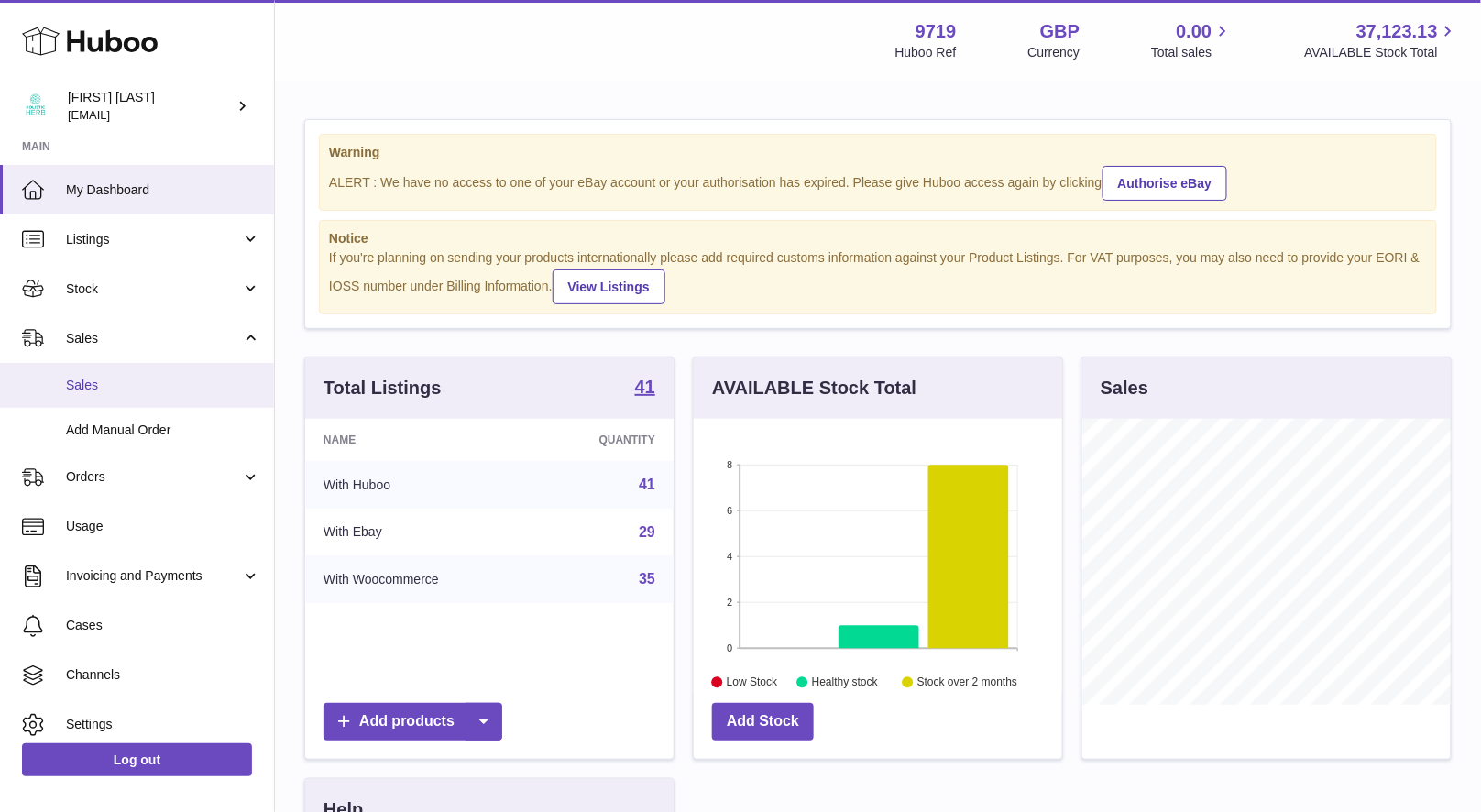click on "Sales" at bounding box center (163, 385) 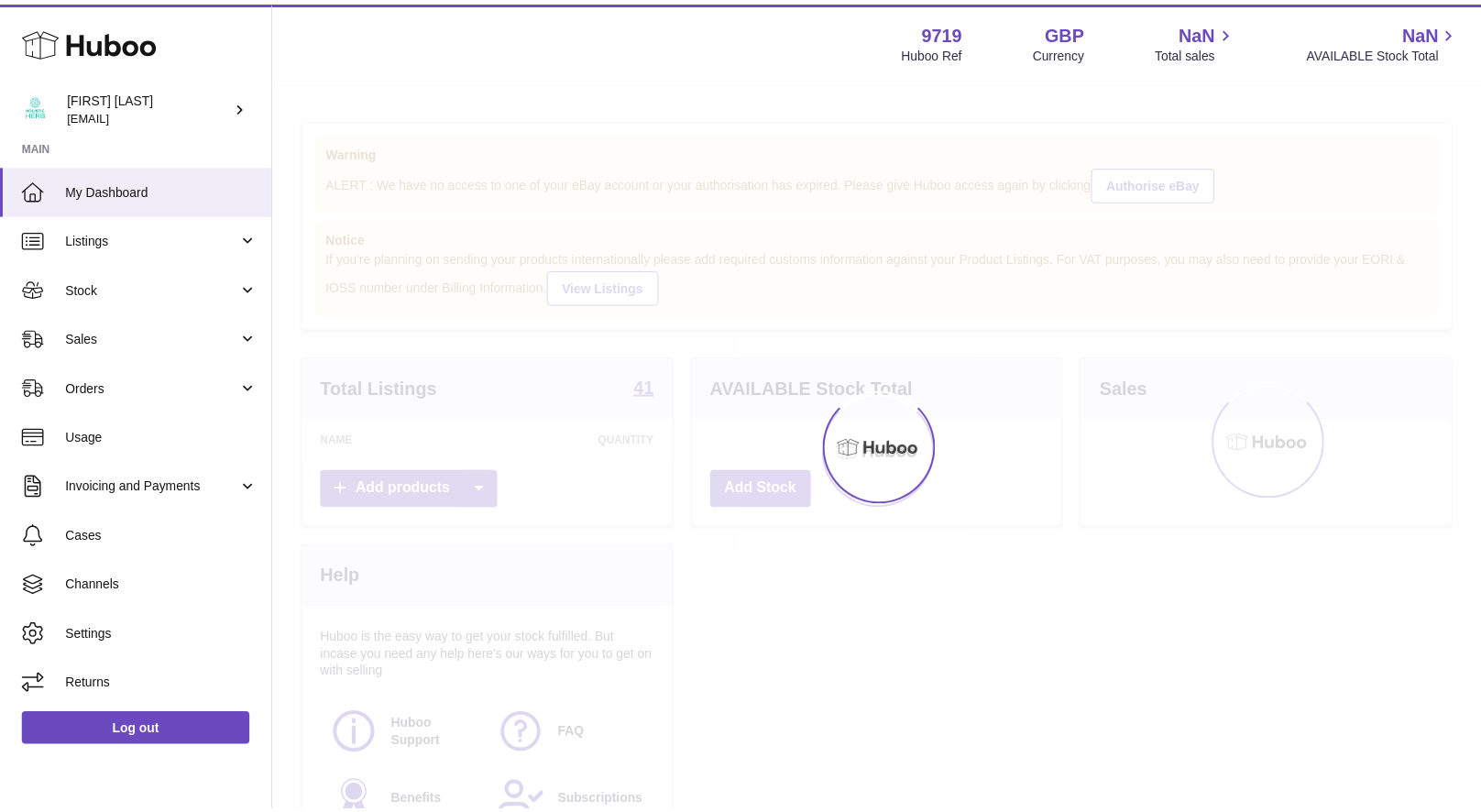scroll, scrollTop: 0, scrollLeft: 0, axis: both 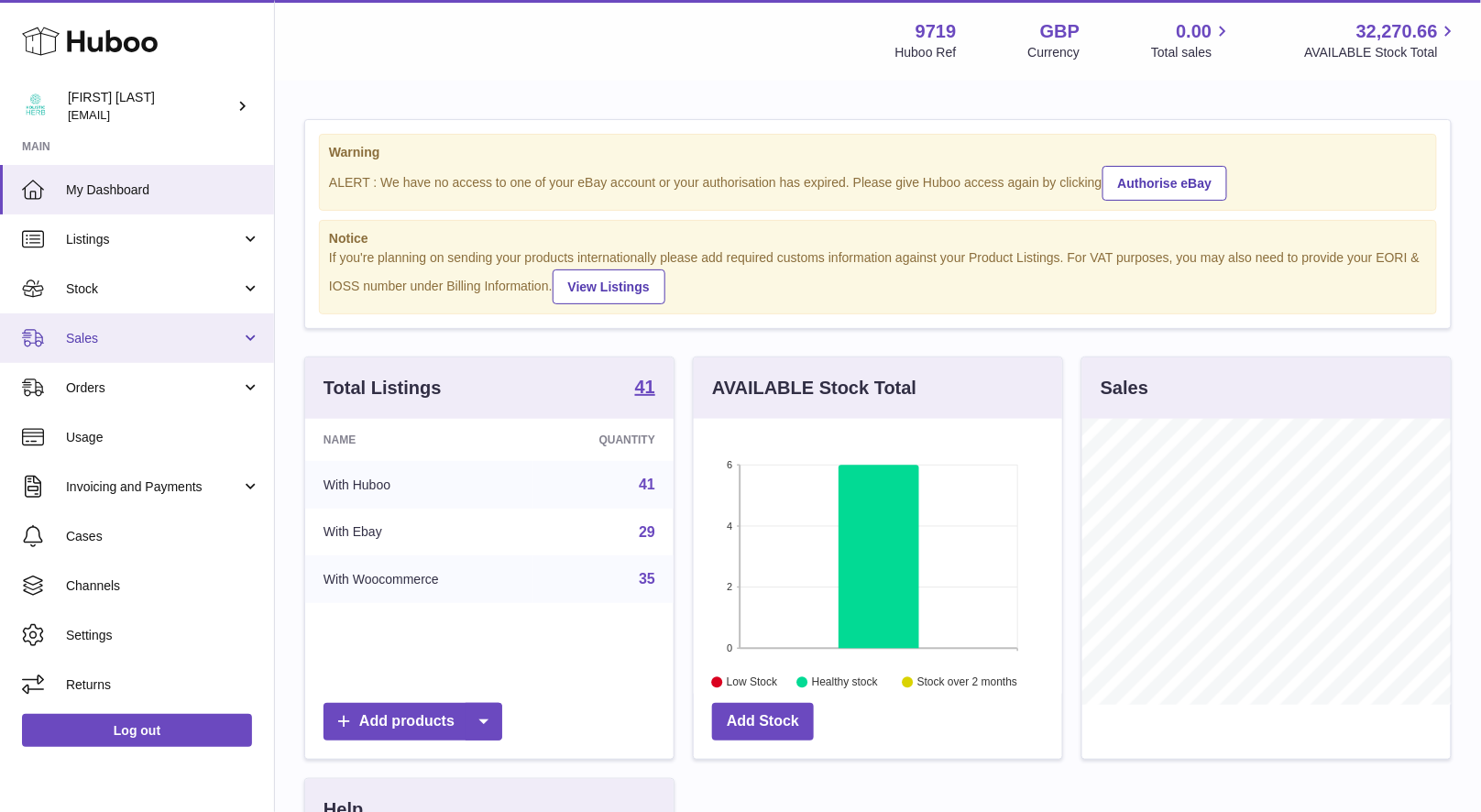 click on "Sales" at bounding box center (153, 338) 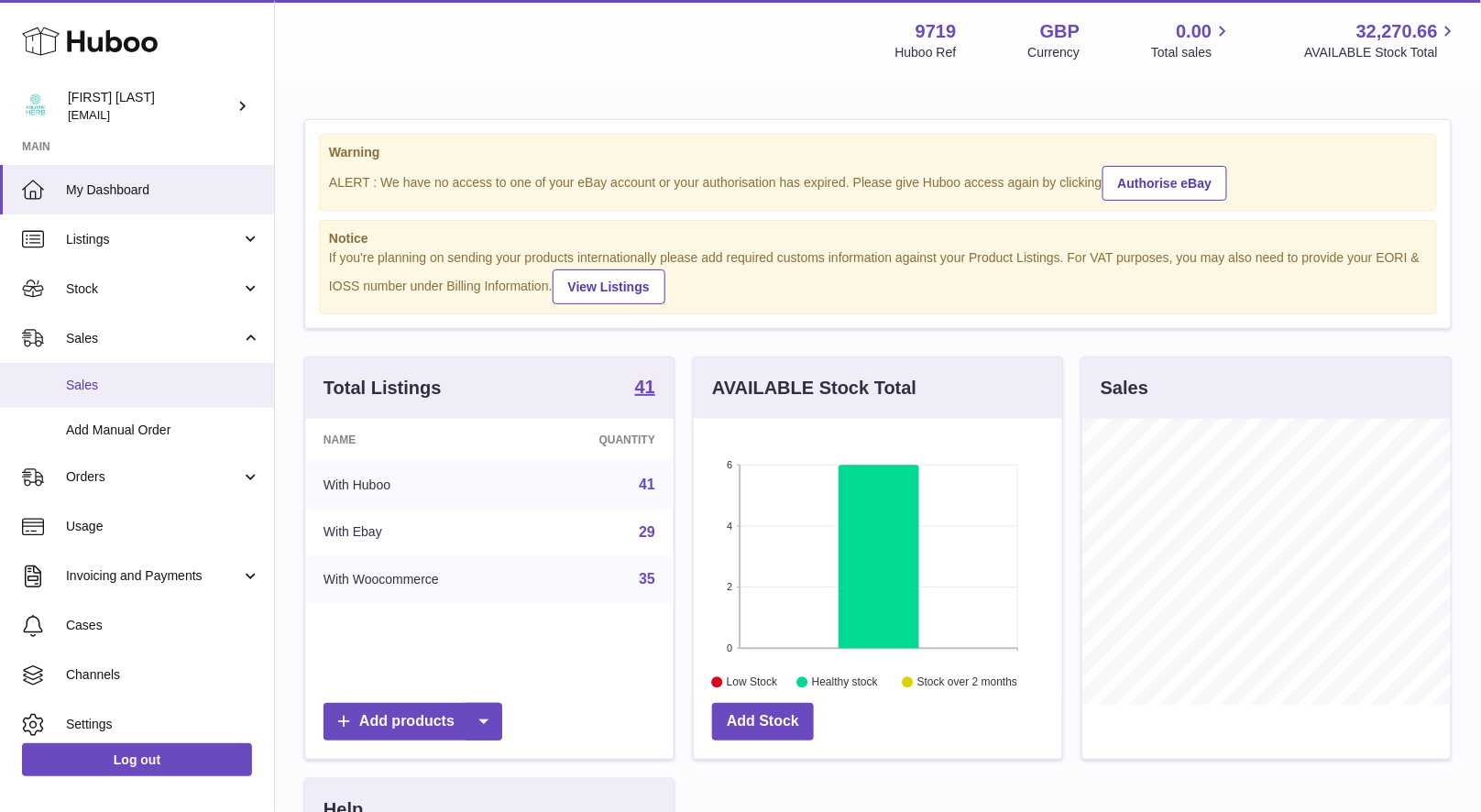click on "Sales" at bounding box center (163, 385) 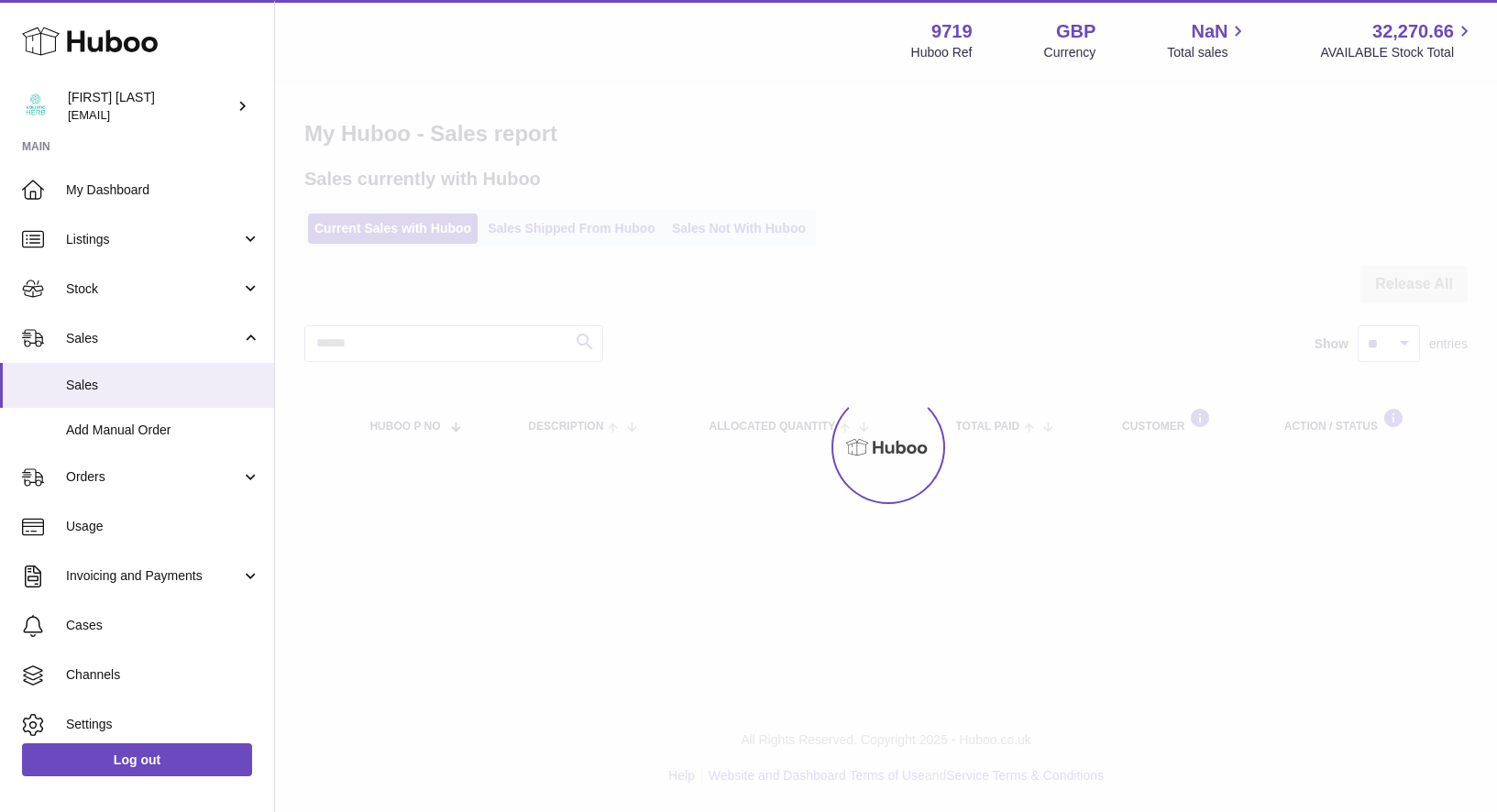scroll, scrollTop: 0, scrollLeft: 0, axis: both 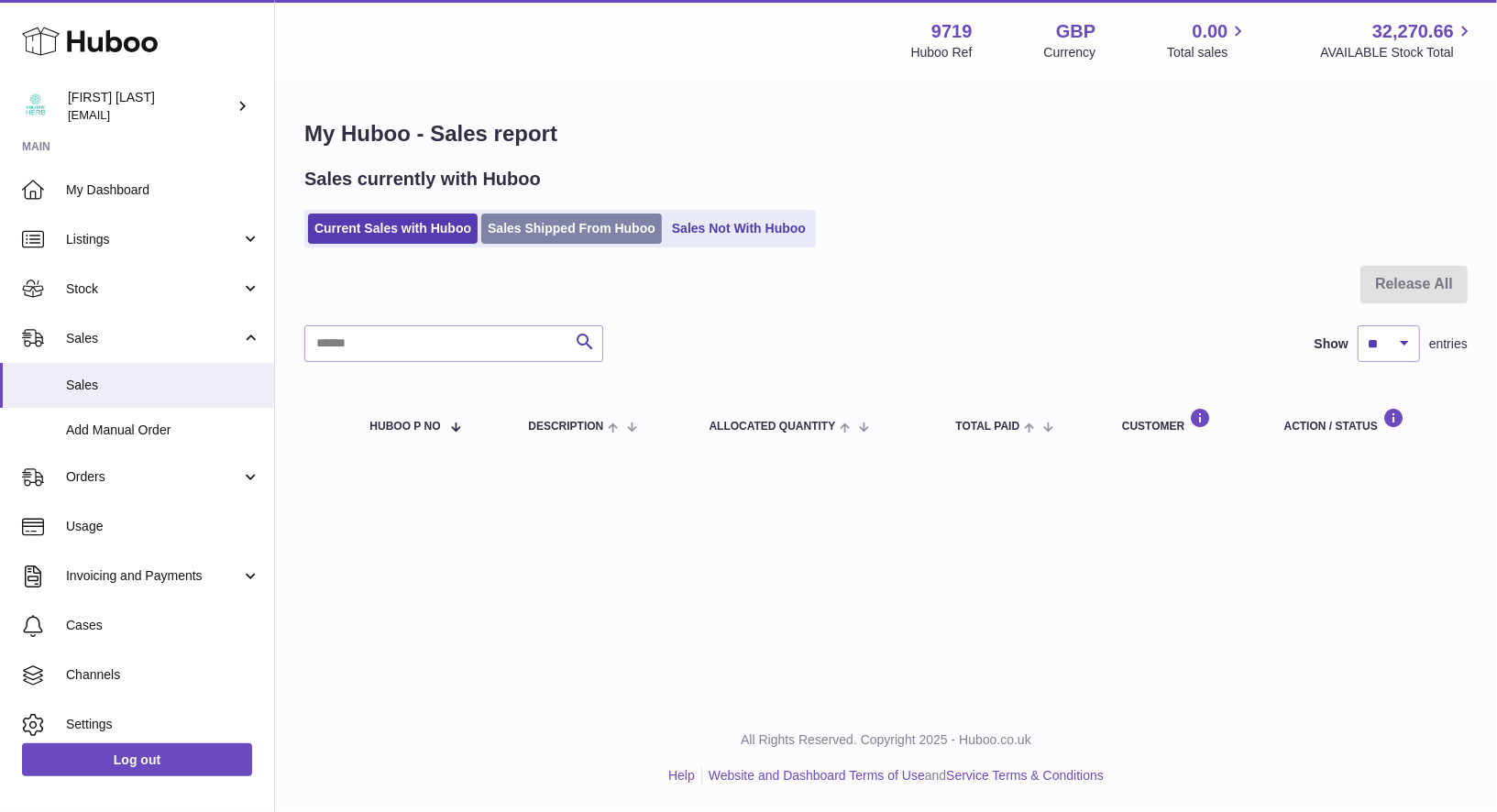 click on "Sales Shipped From Huboo" at bounding box center [571, 228] 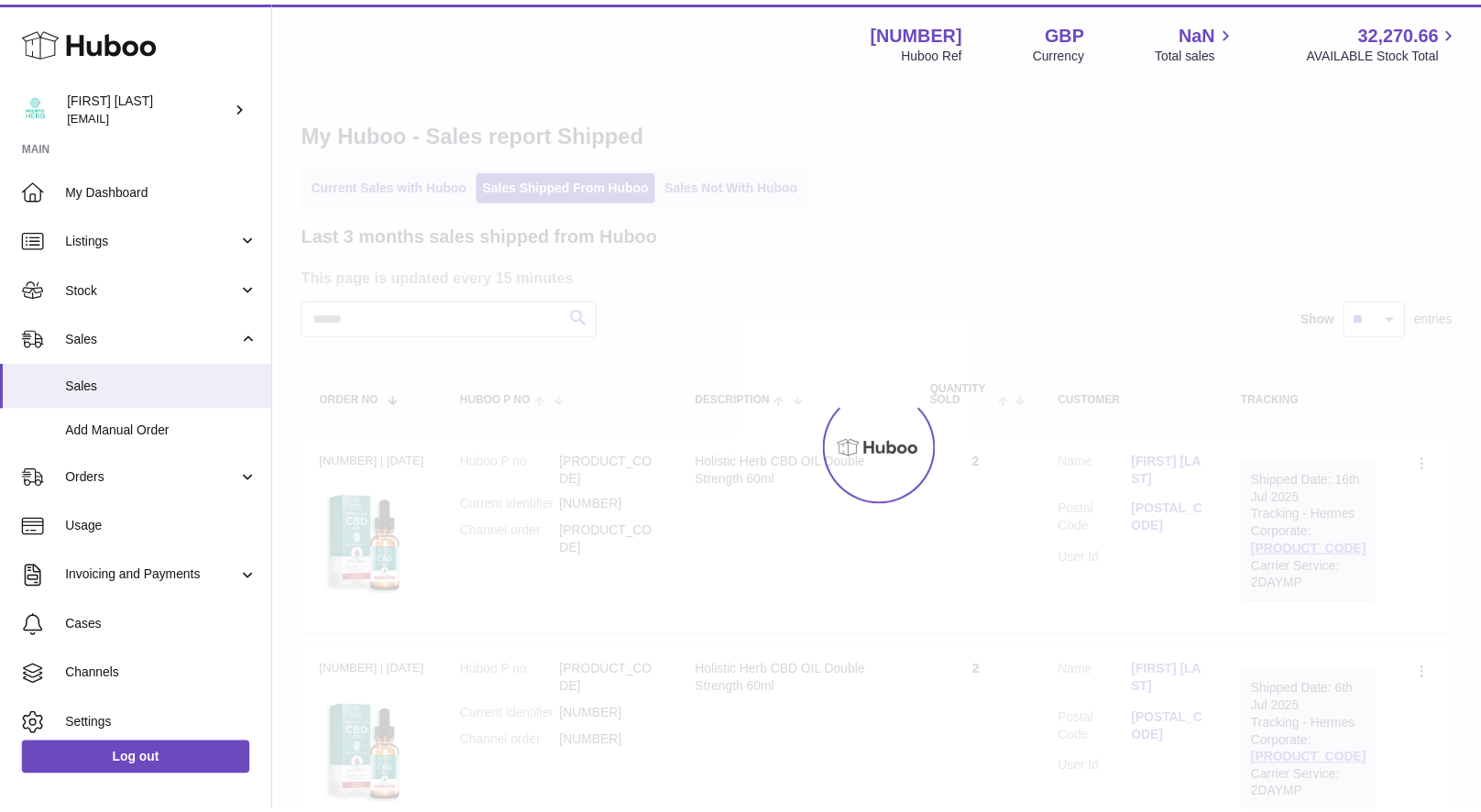 scroll, scrollTop: 0, scrollLeft: 0, axis: both 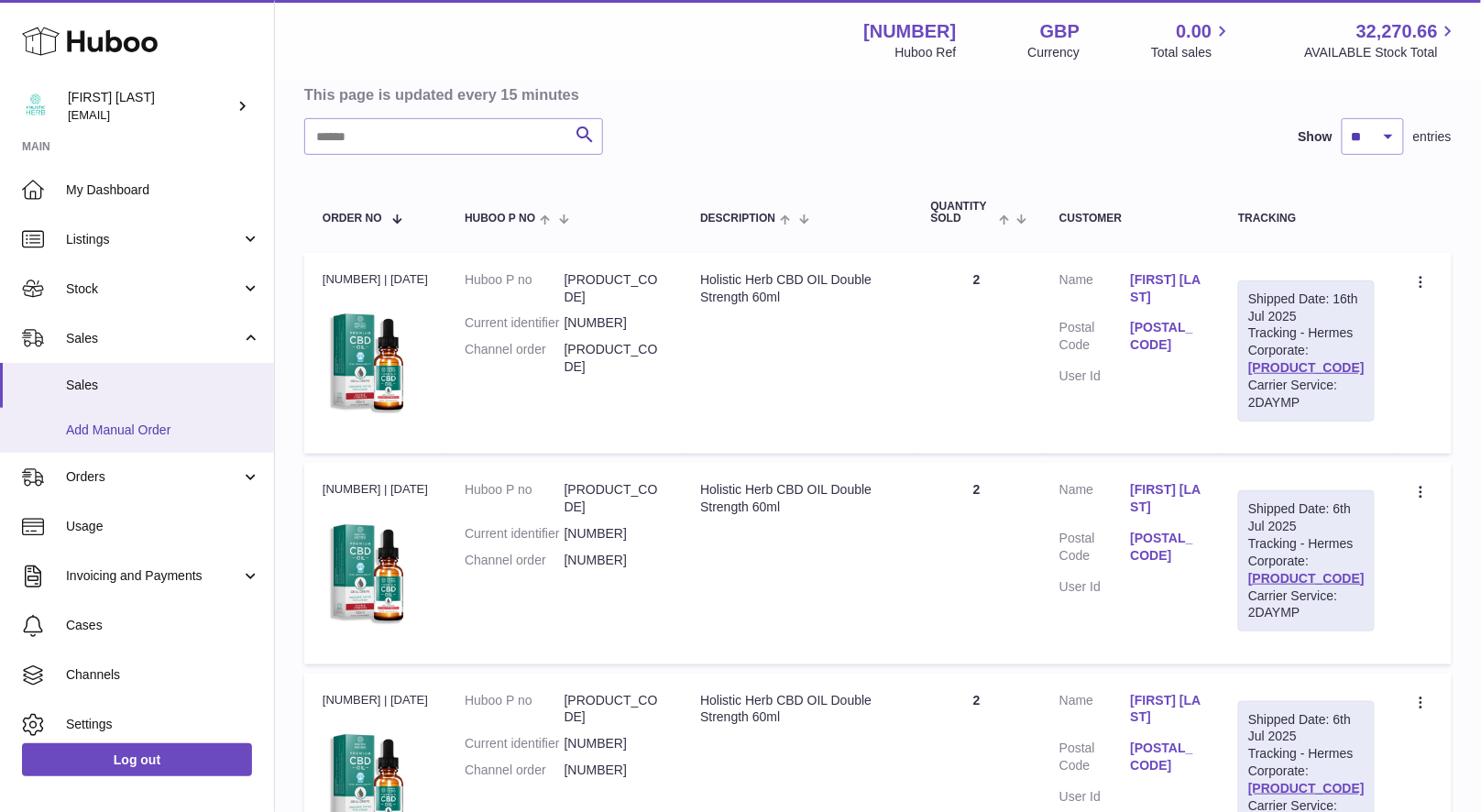 click on "Add Manual Order" at bounding box center [137, 430] 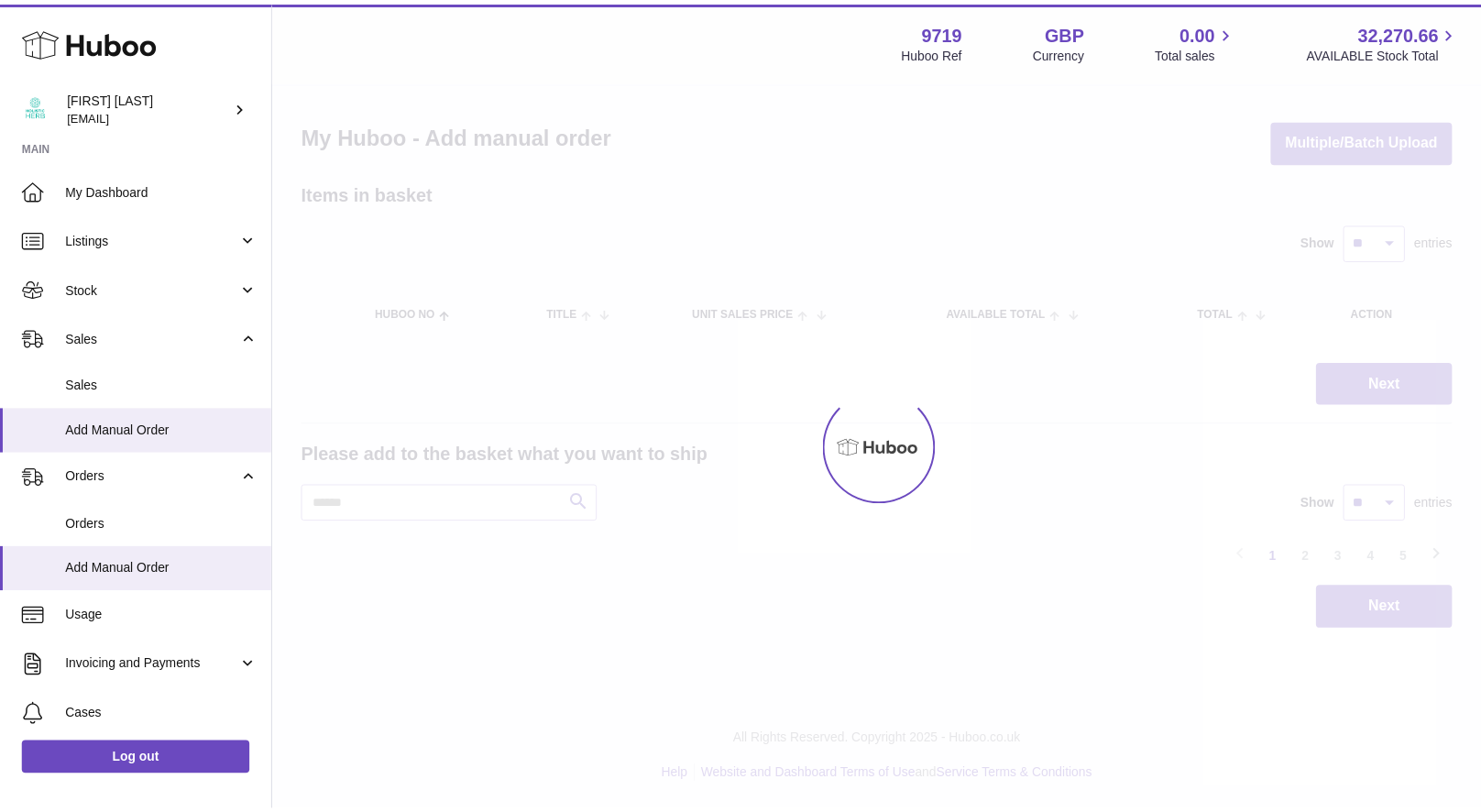 scroll, scrollTop: 0, scrollLeft: 0, axis: both 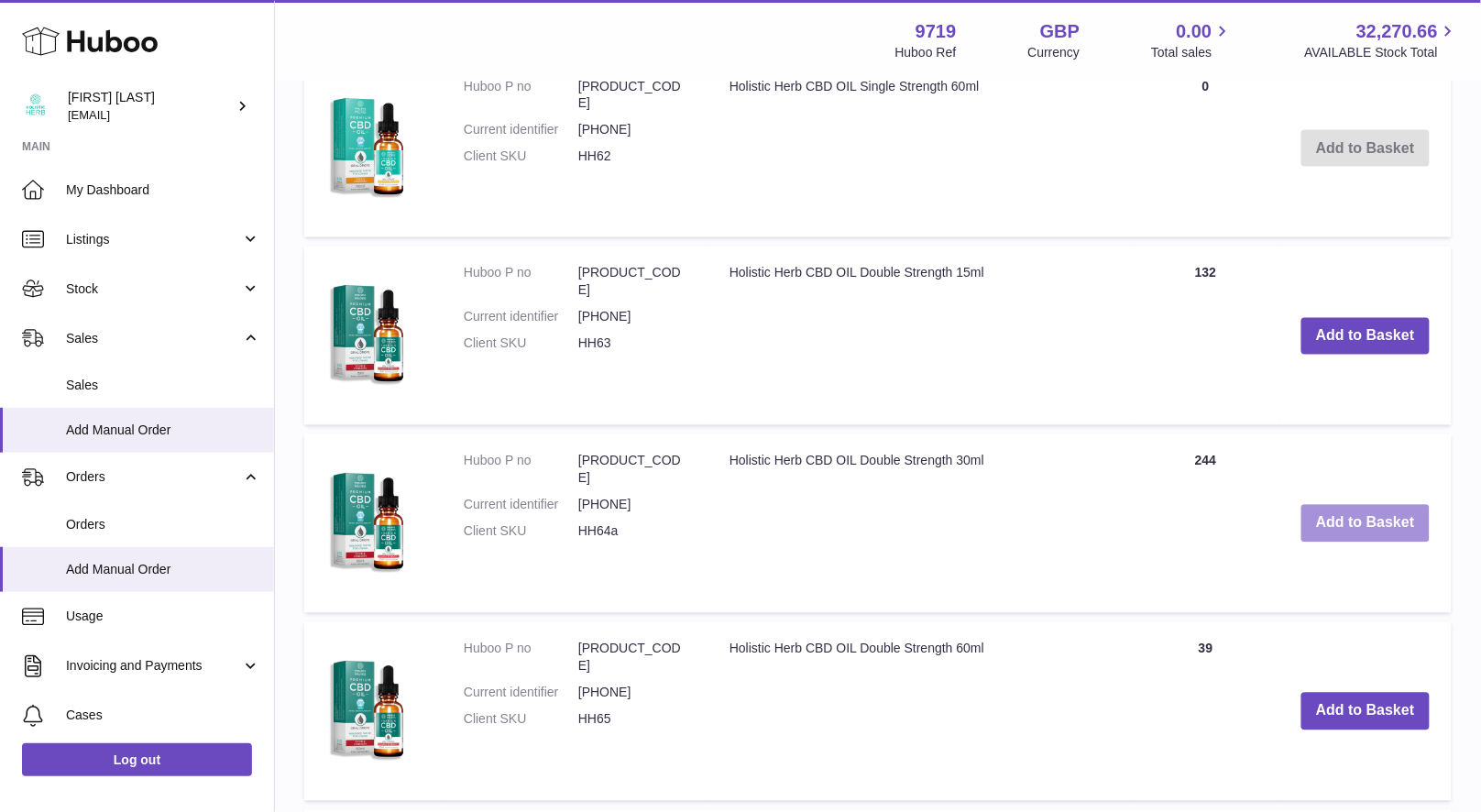 click on "Add to Basket" at bounding box center (1366, 523) 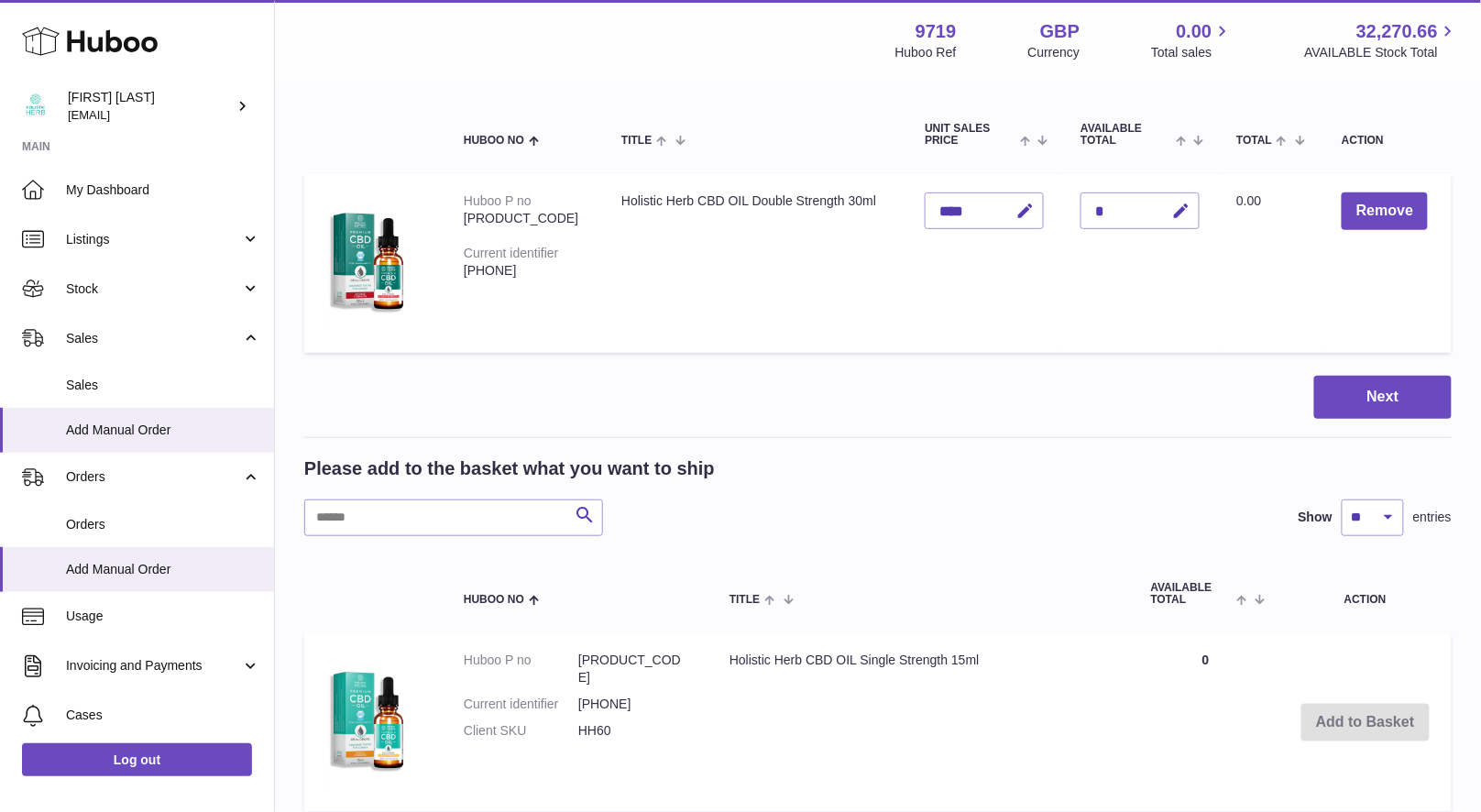 scroll, scrollTop: 0, scrollLeft: 0, axis: both 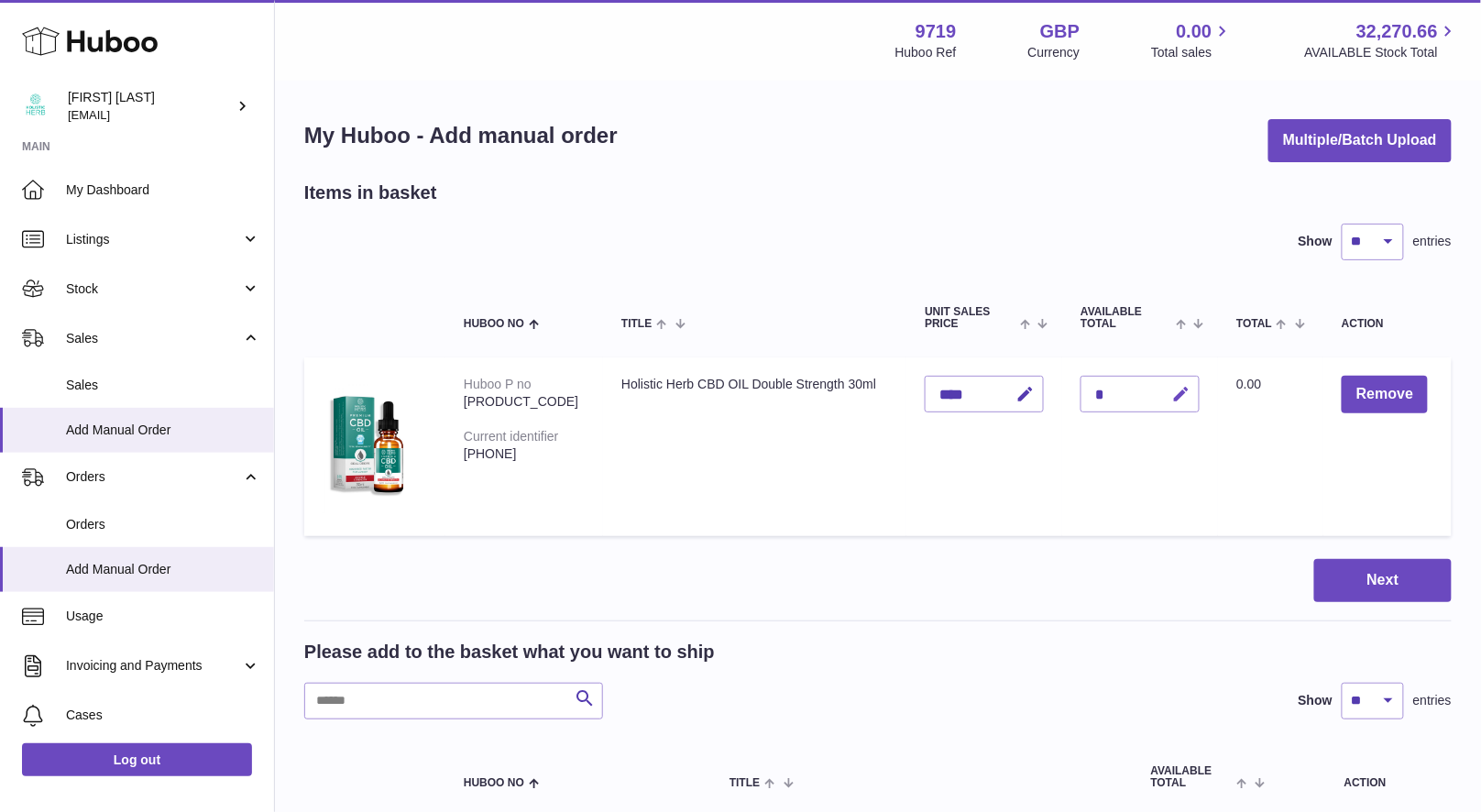 click at bounding box center [1178, 394] 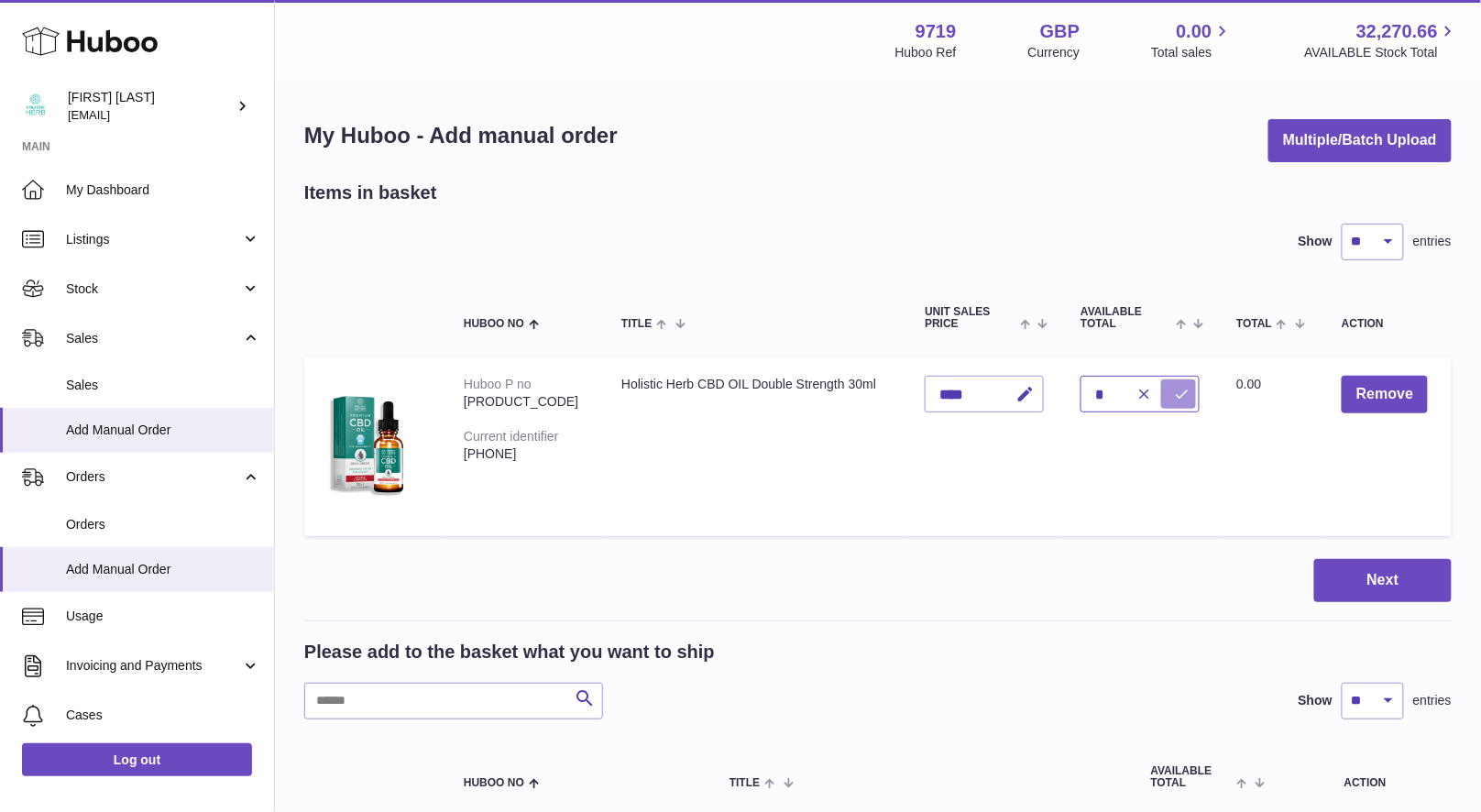 type on "*" 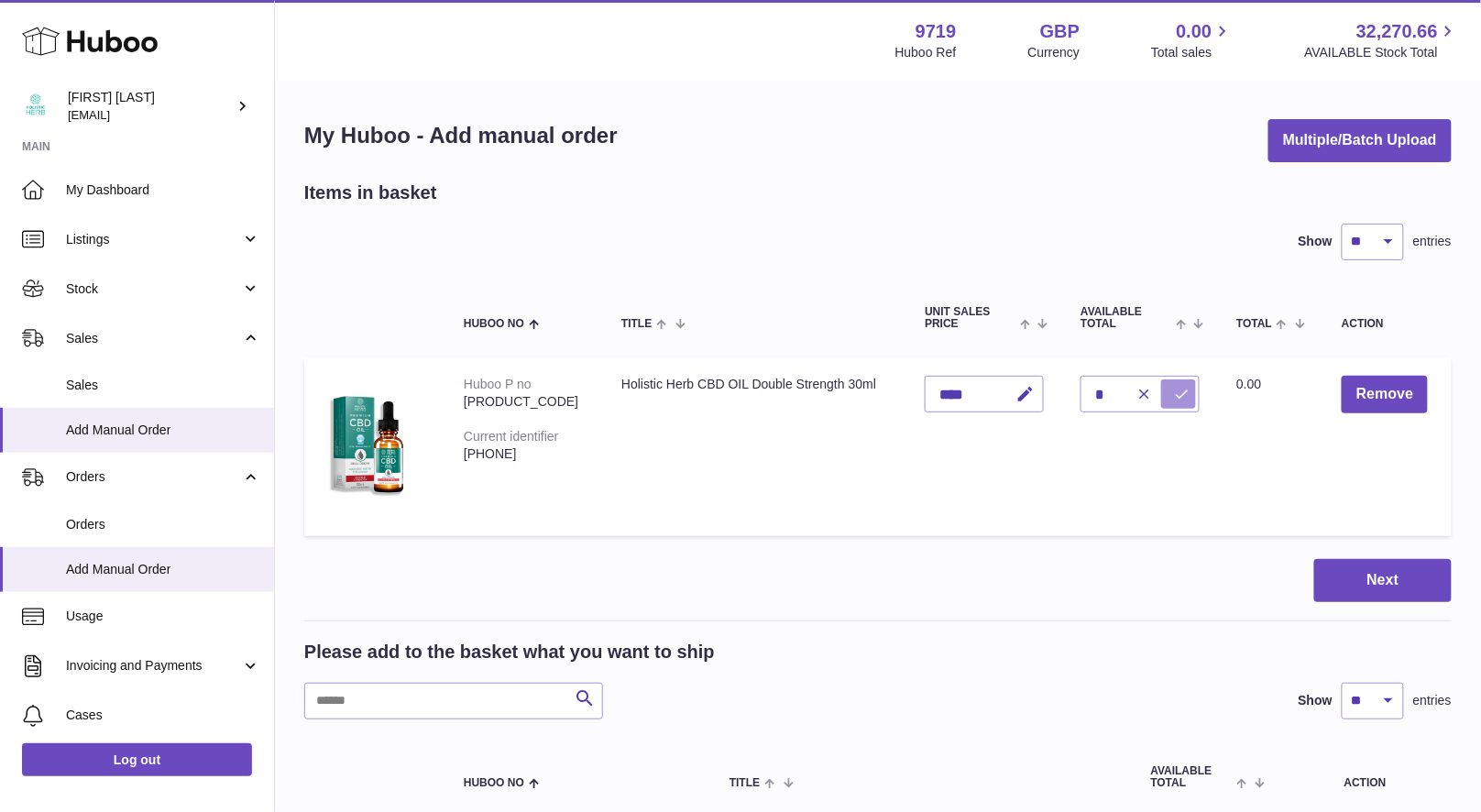 click at bounding box center (1181, 394) 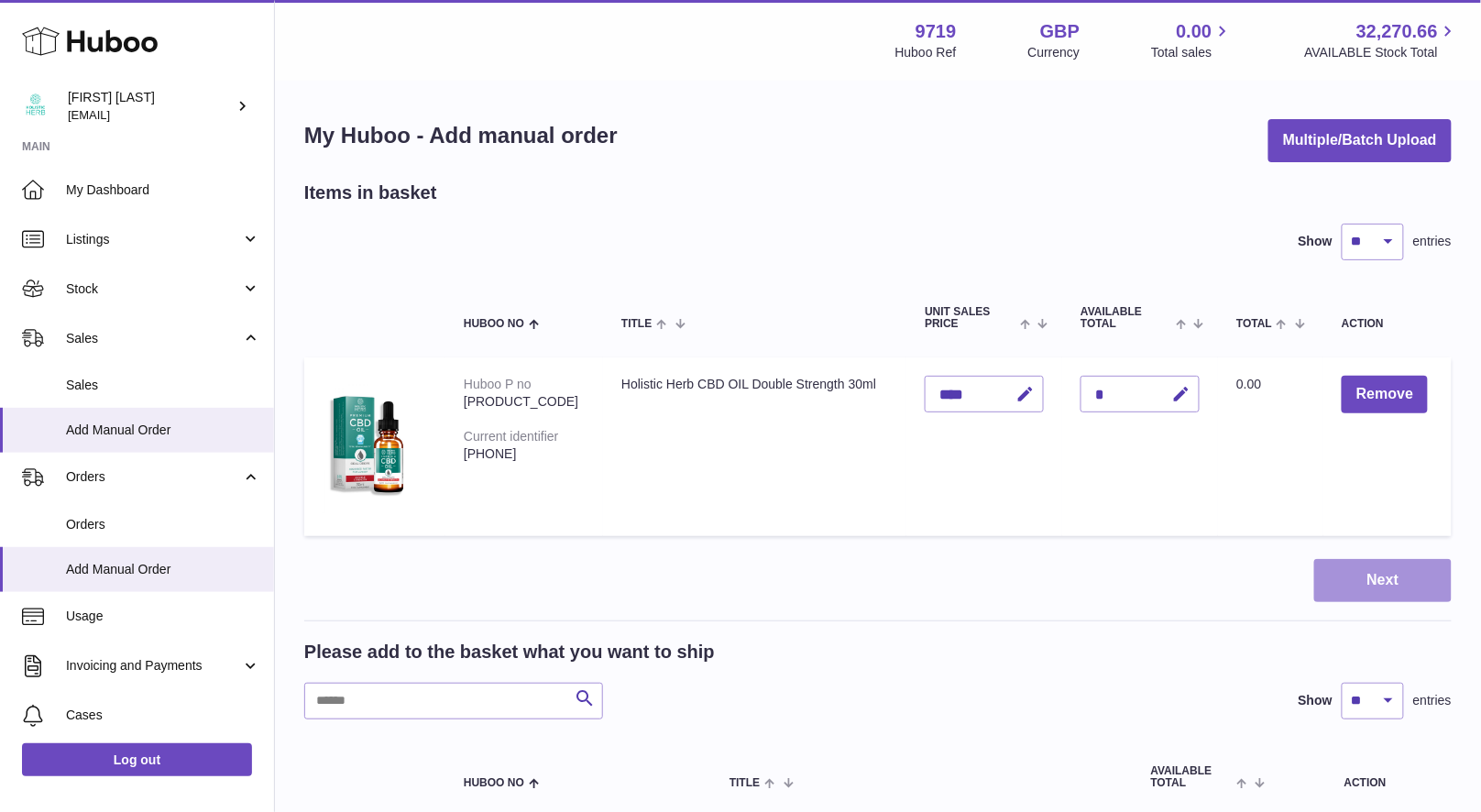 click on "Next" at bounding box center (1383, 580) 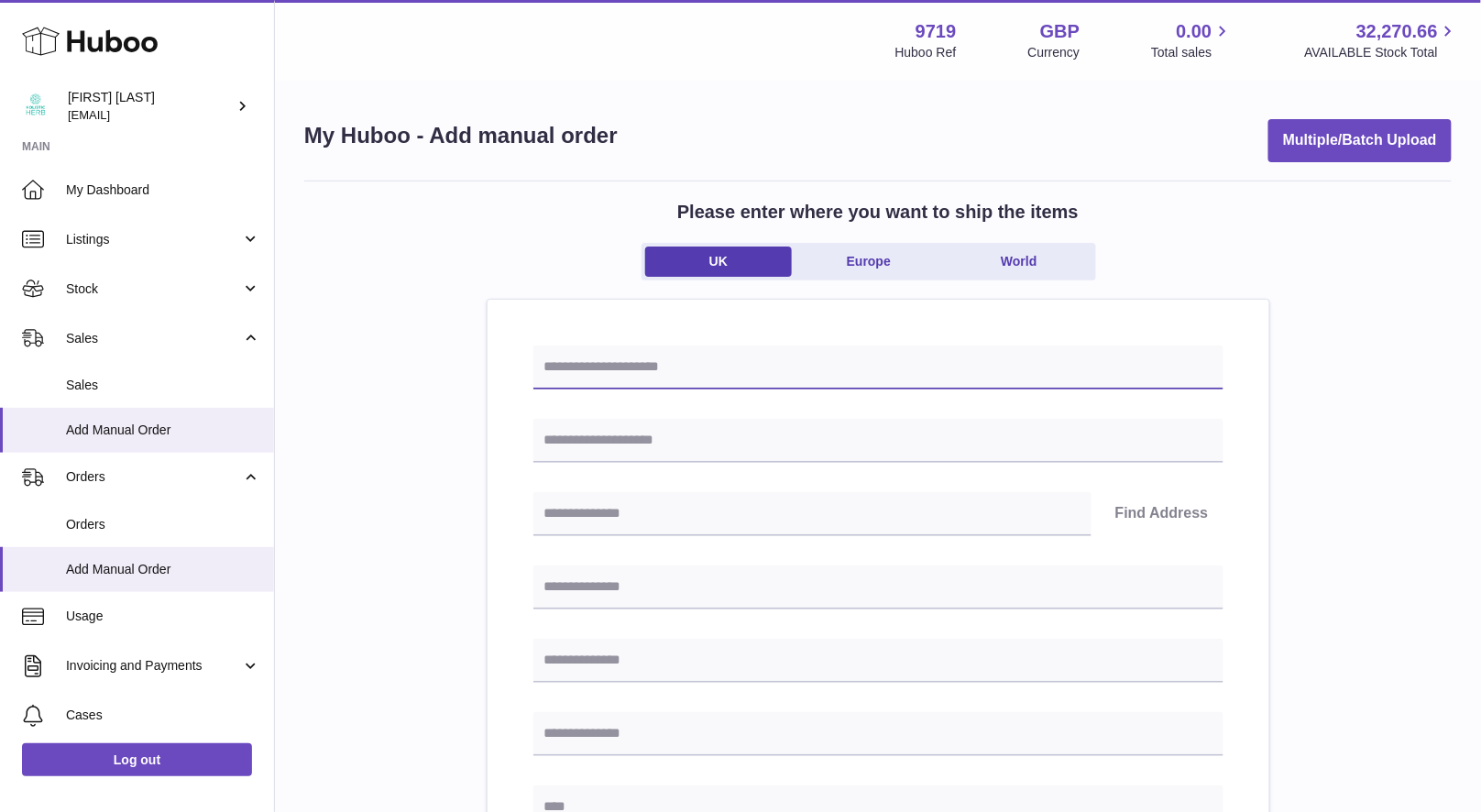 click at bounding box center (878, 368) 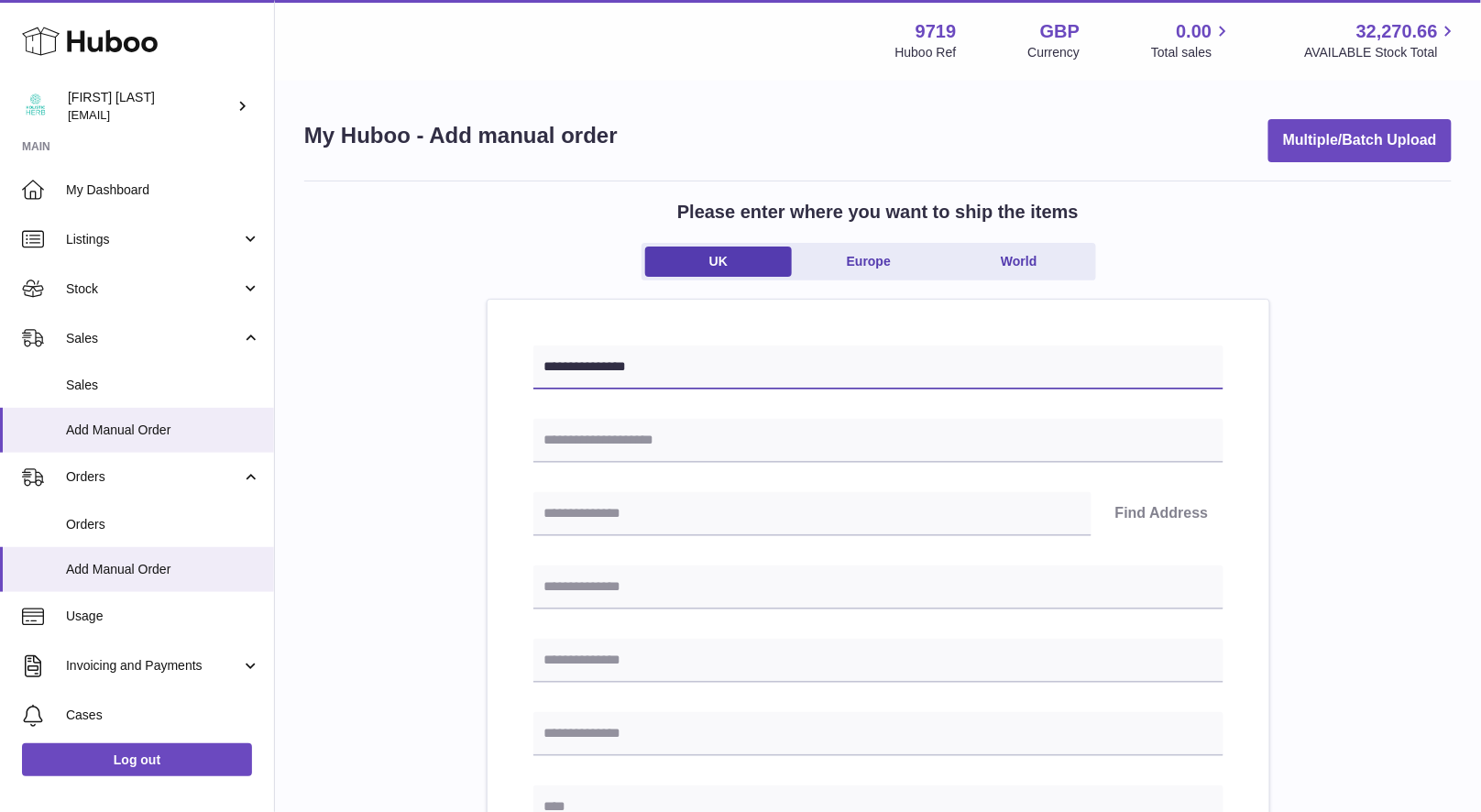 type on "**********" 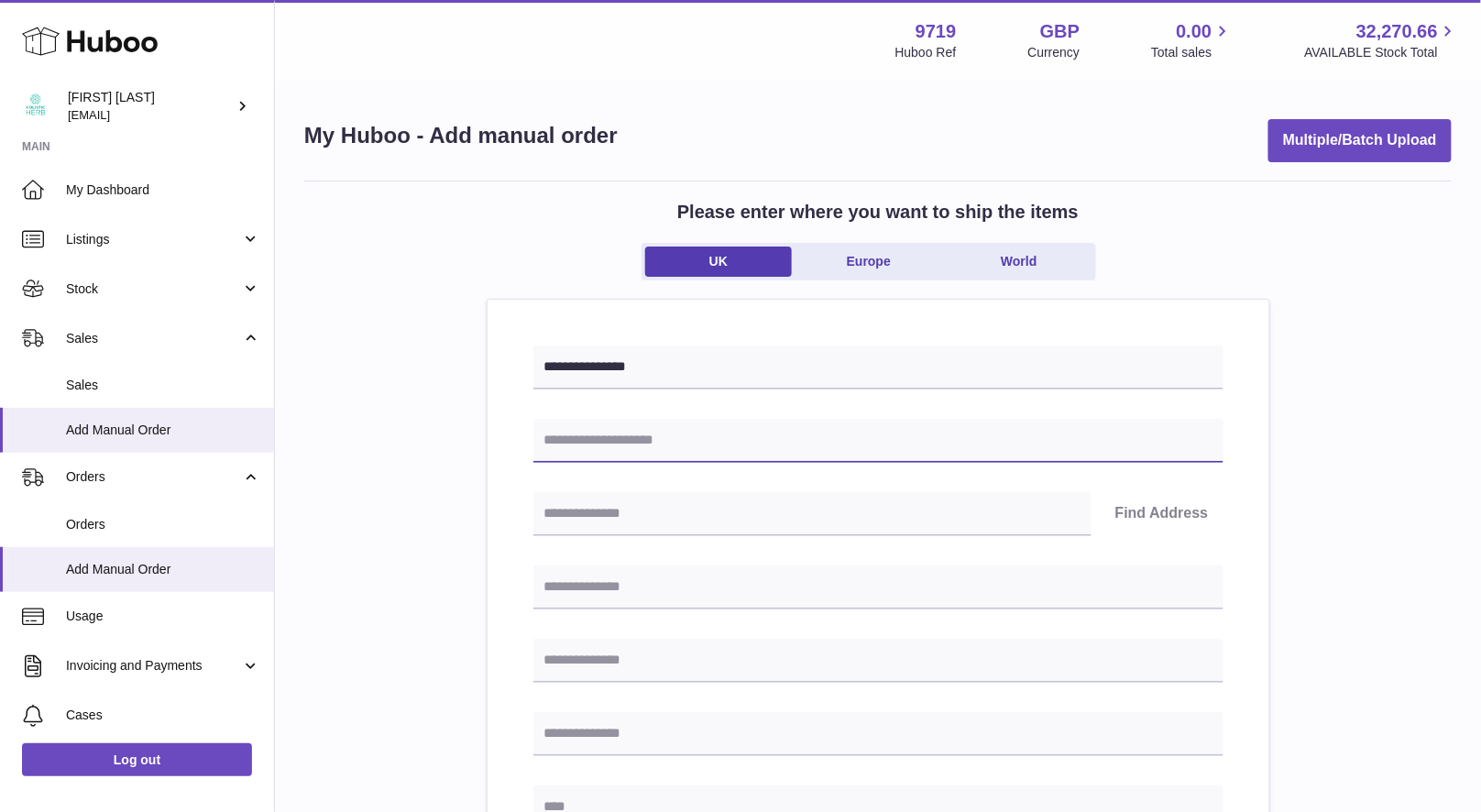 click at bounding box center [878, 441] 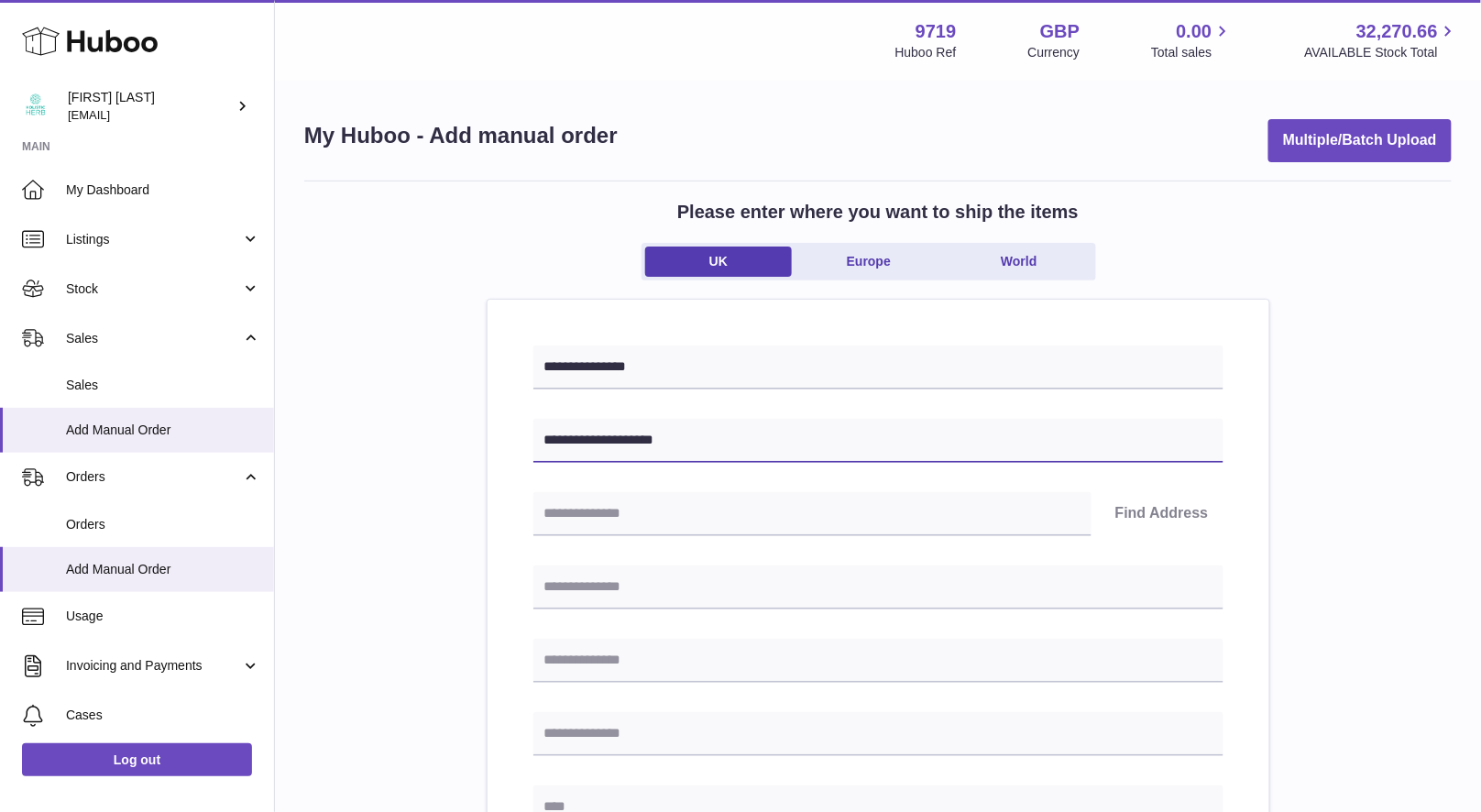 type on "**********" 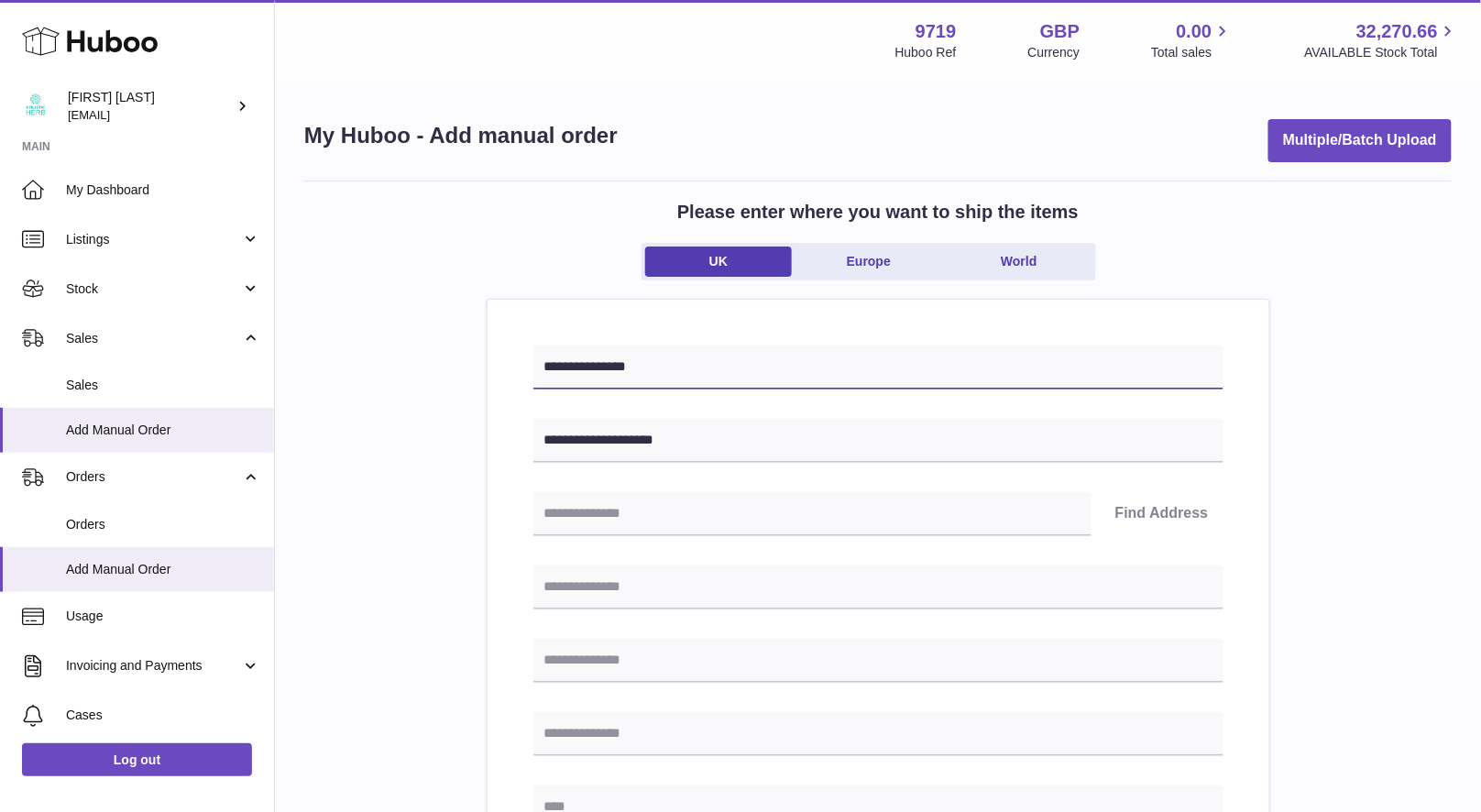 click on "**********" at bounding box center (878, 368) 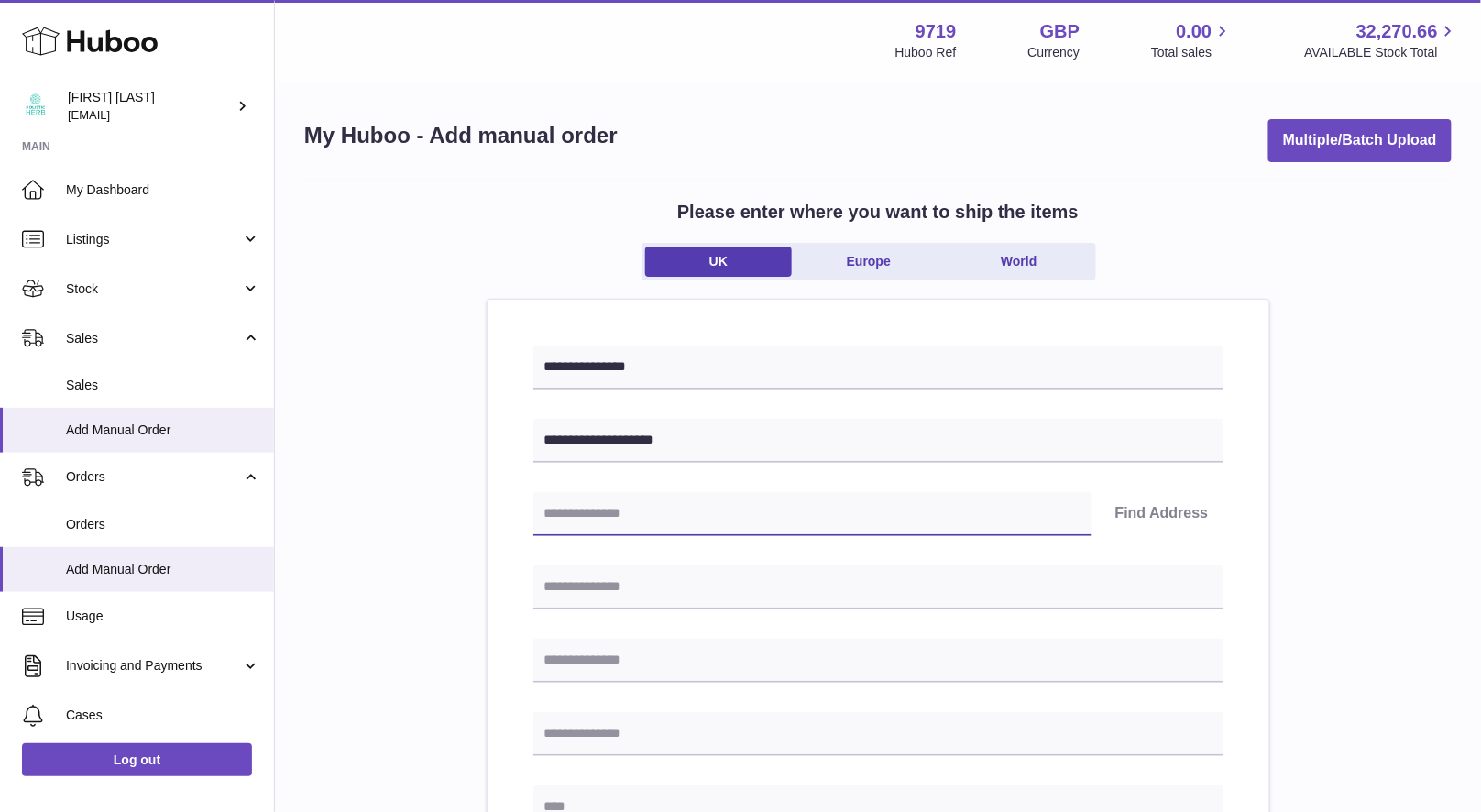click at bounding box center (812, 514) 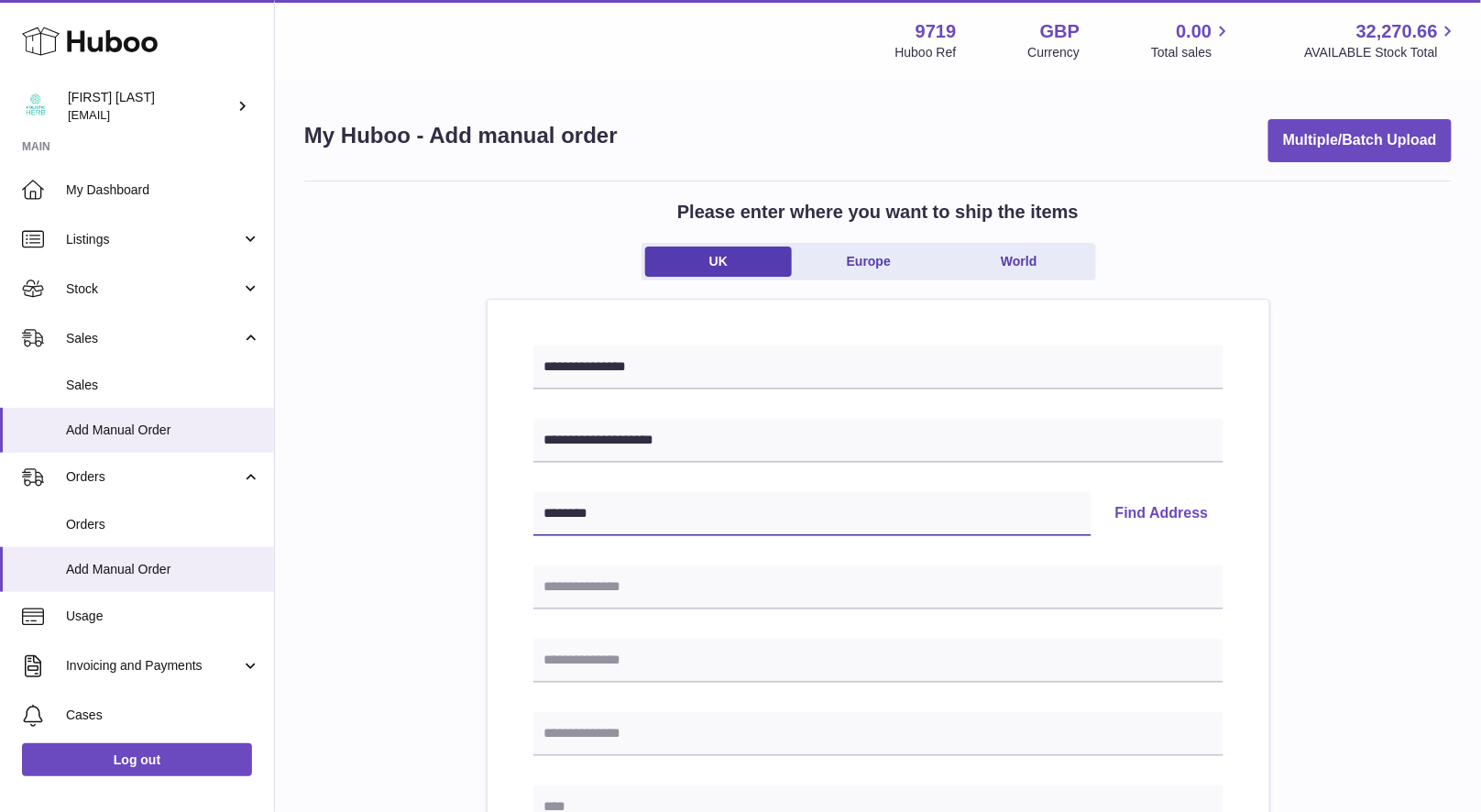 type on "********" 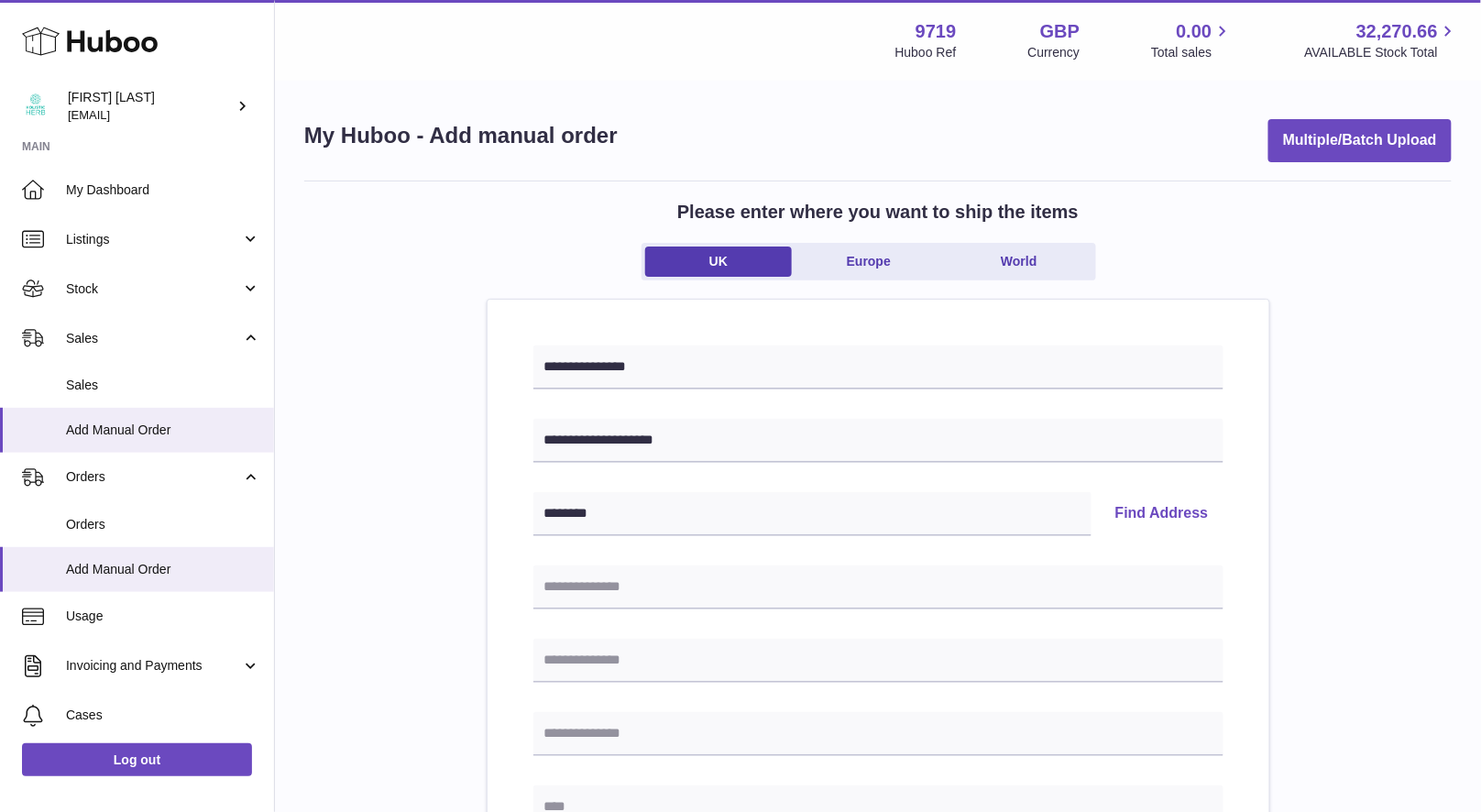 click on "Find Address" at bounding box center [1162, 514] 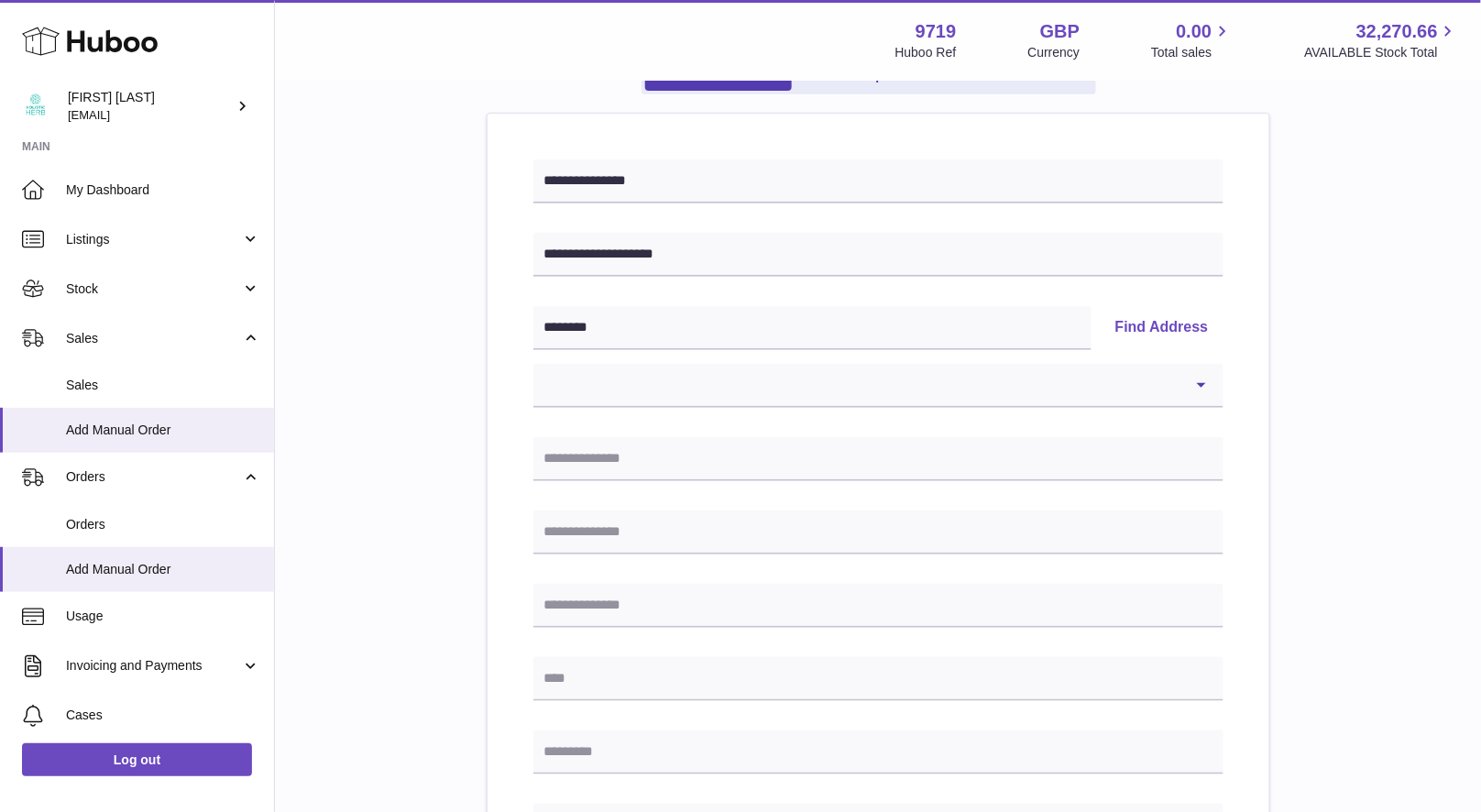 scroll, scrollTop: 203, scrollLeft: 0, axis: vertical 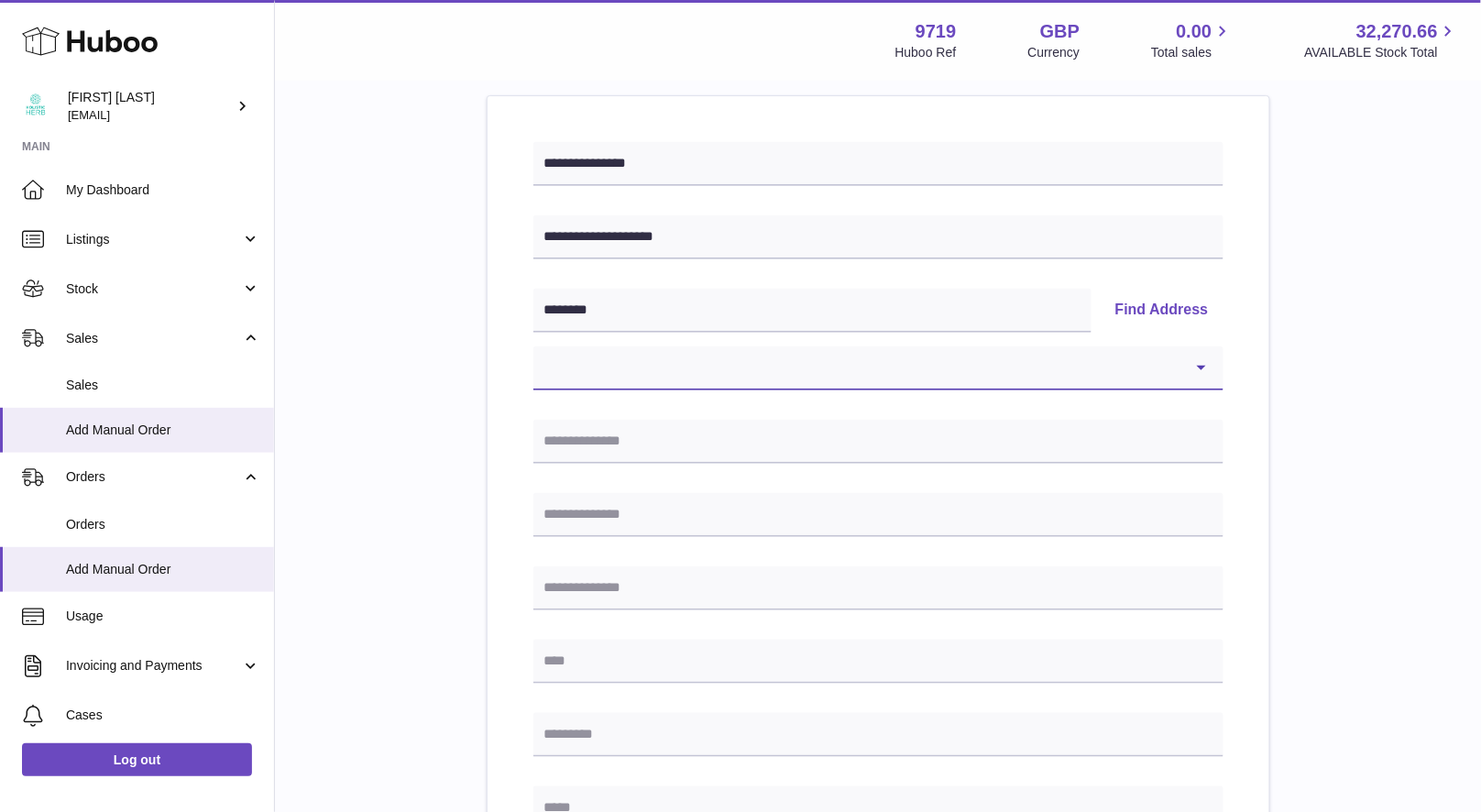 click on "**********" at bounding box center (878, 368) 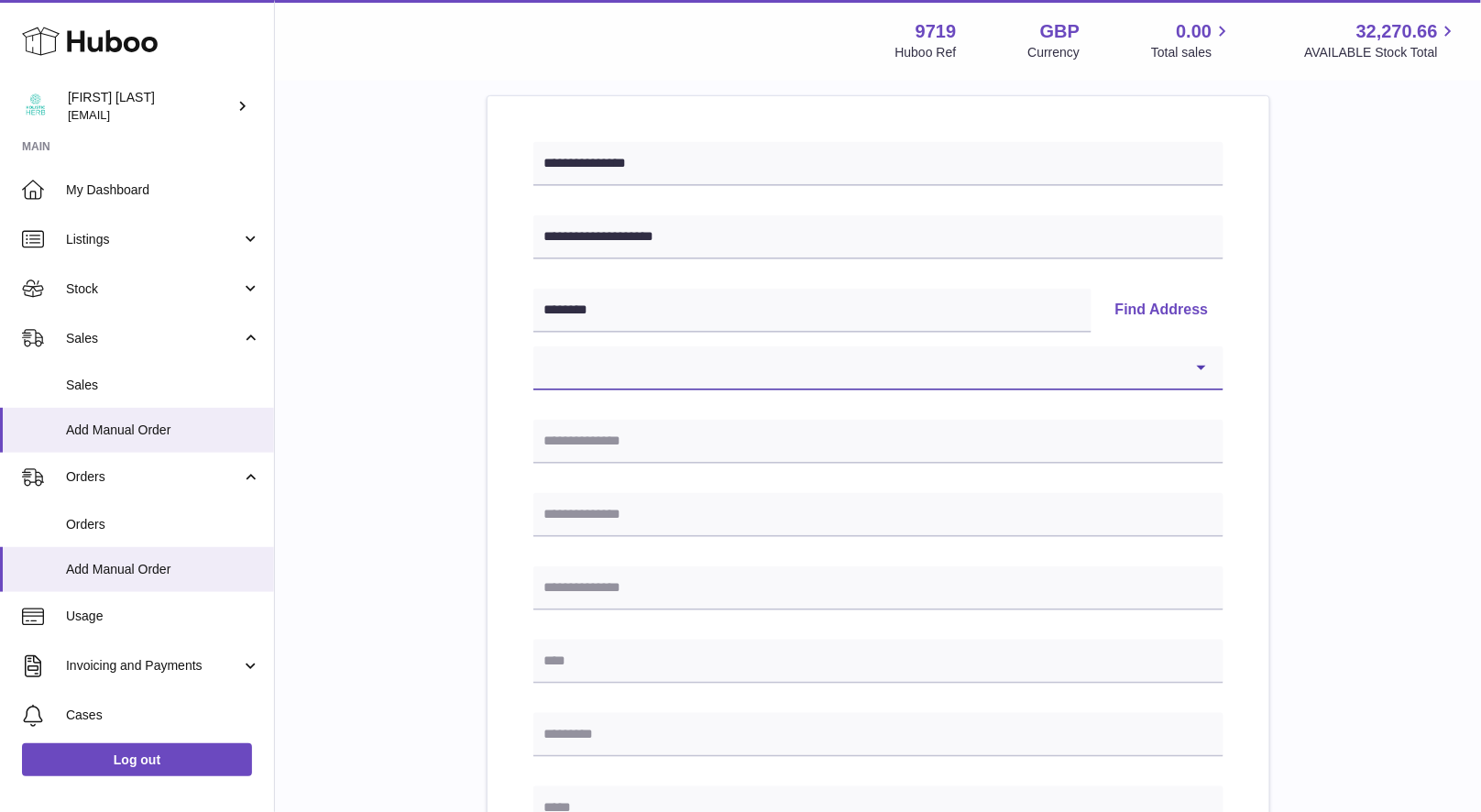 select on "*" 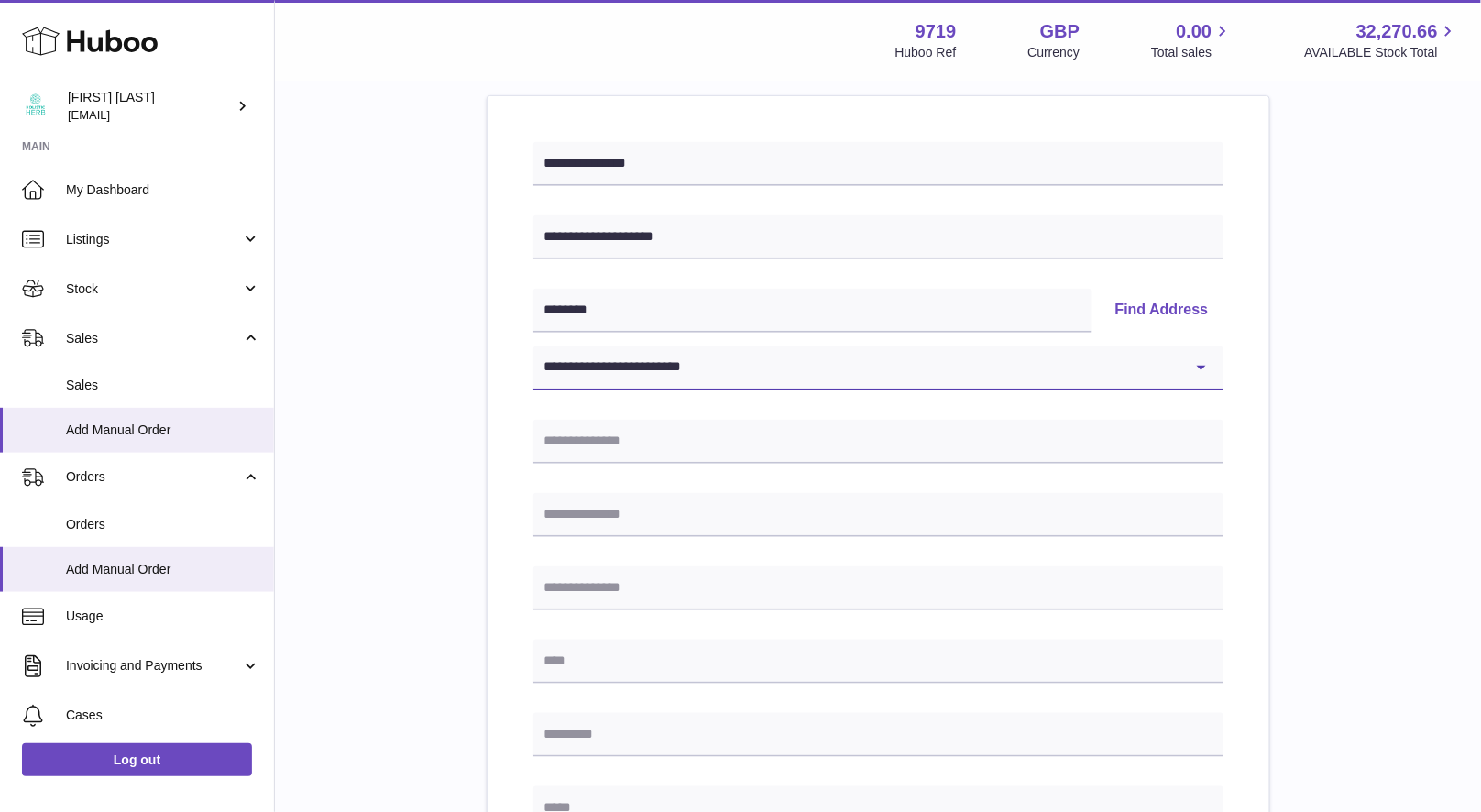 type on "**********" 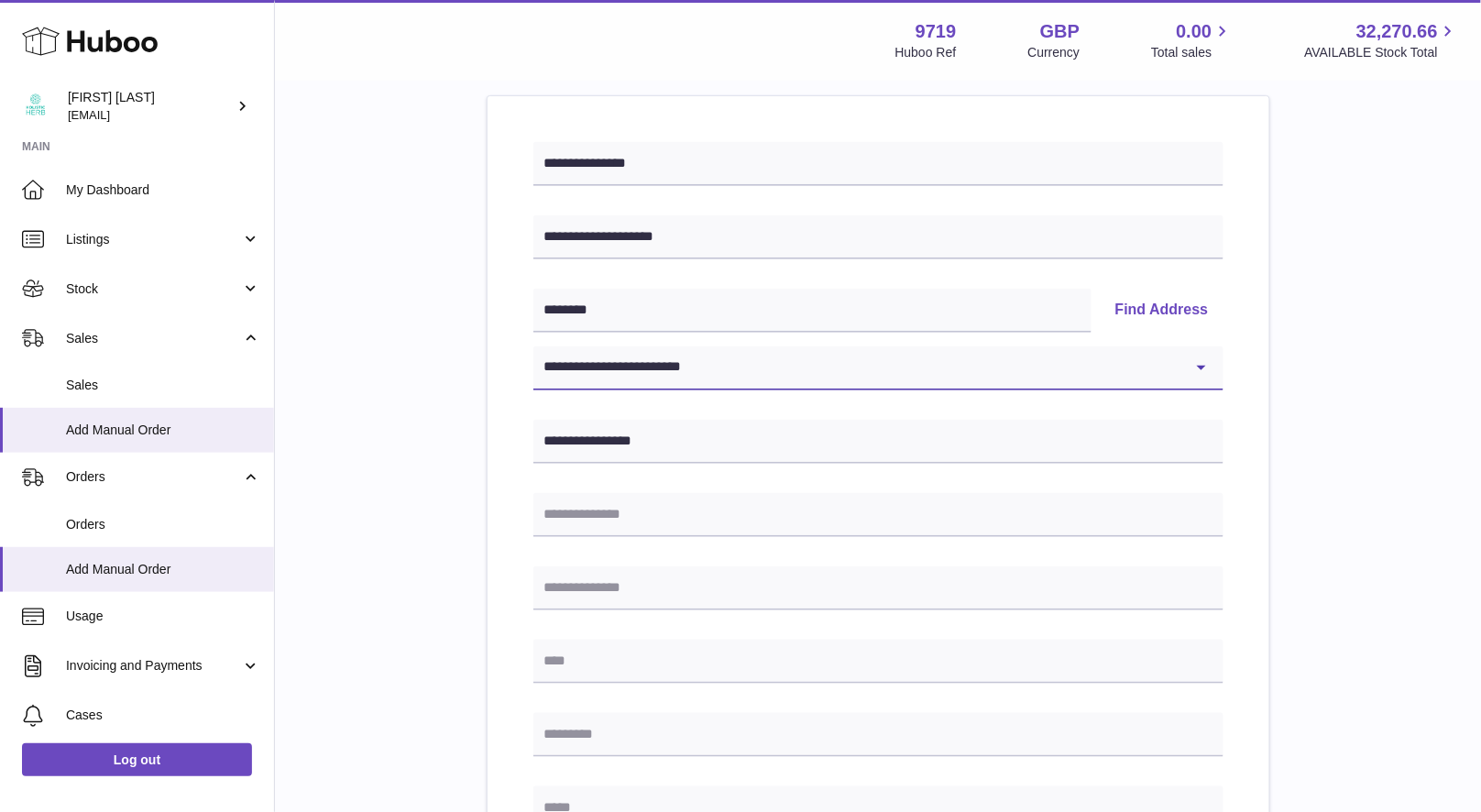type on "********" 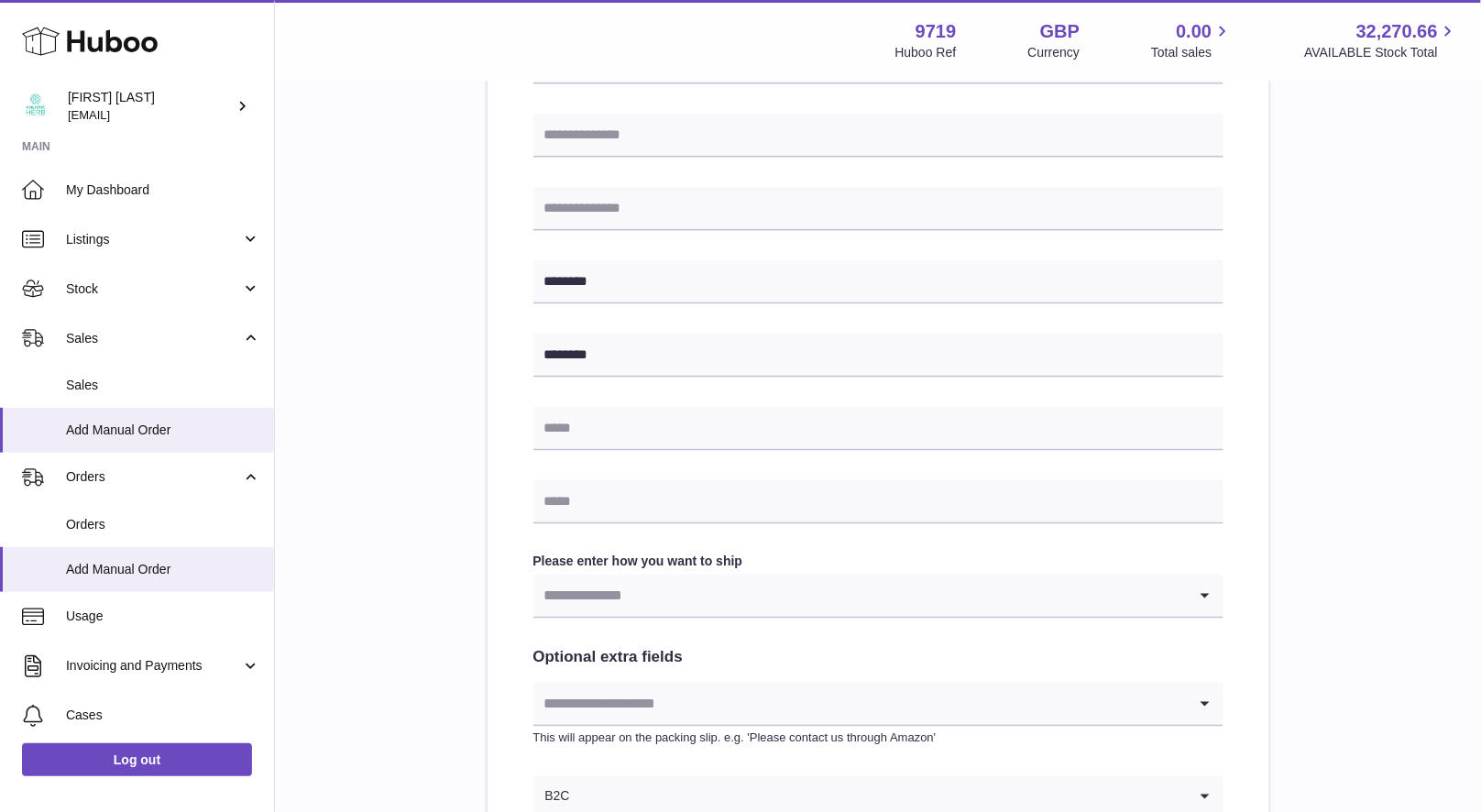 scroll, scrollTop: 681, scrollLeft: 0, axis: vertical 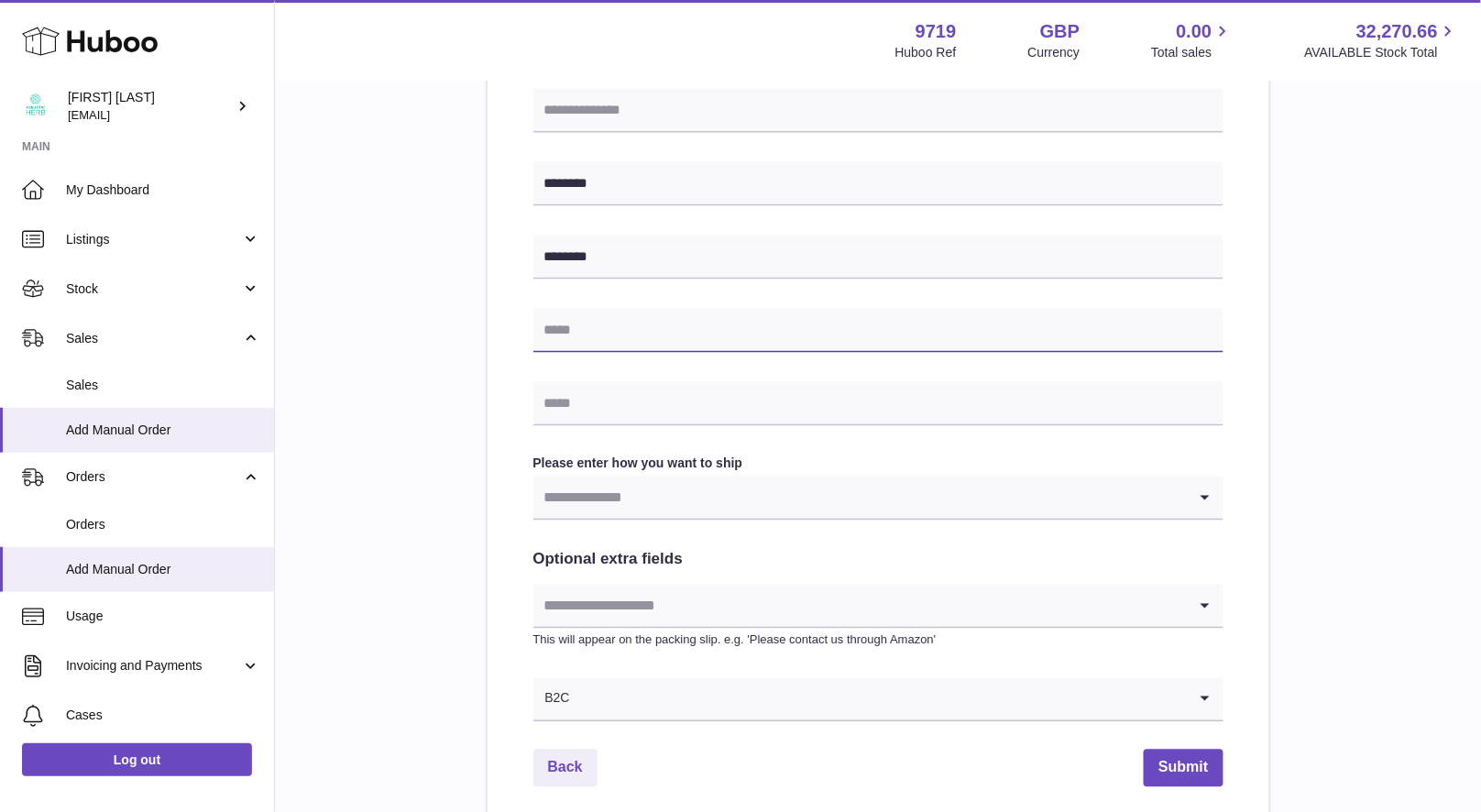 click at bounding box center [878, 331] 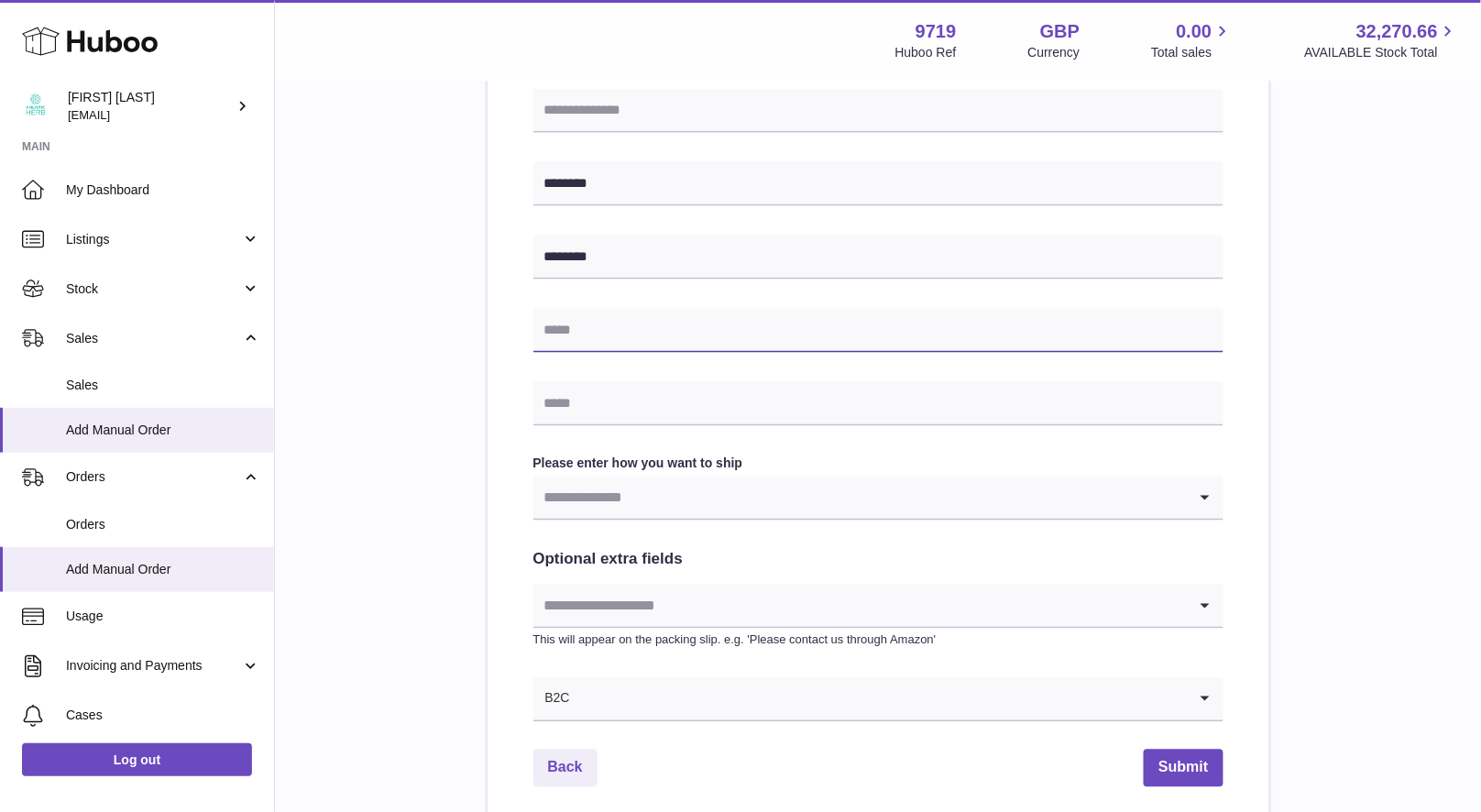 paste on "**********" 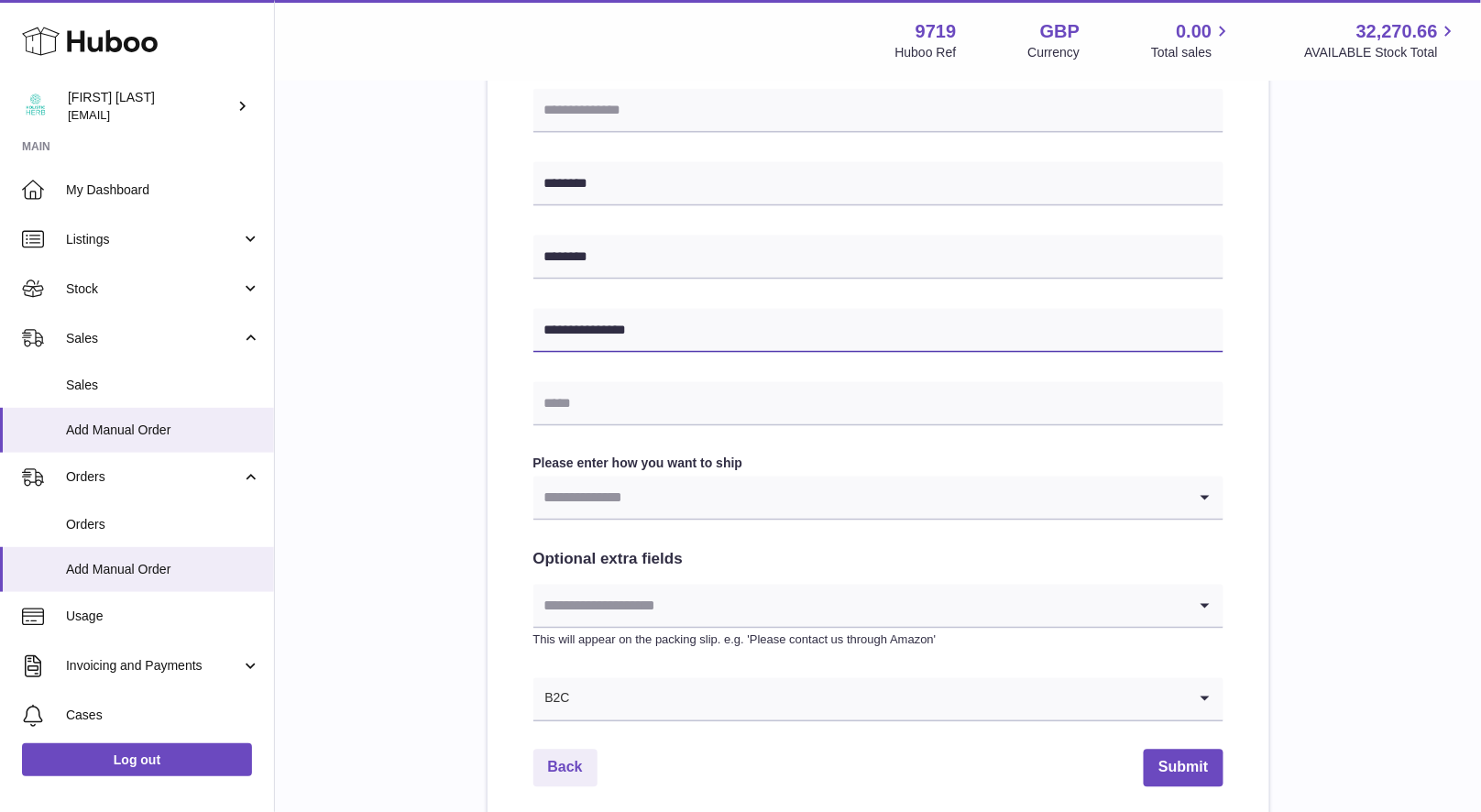 type on "**********" 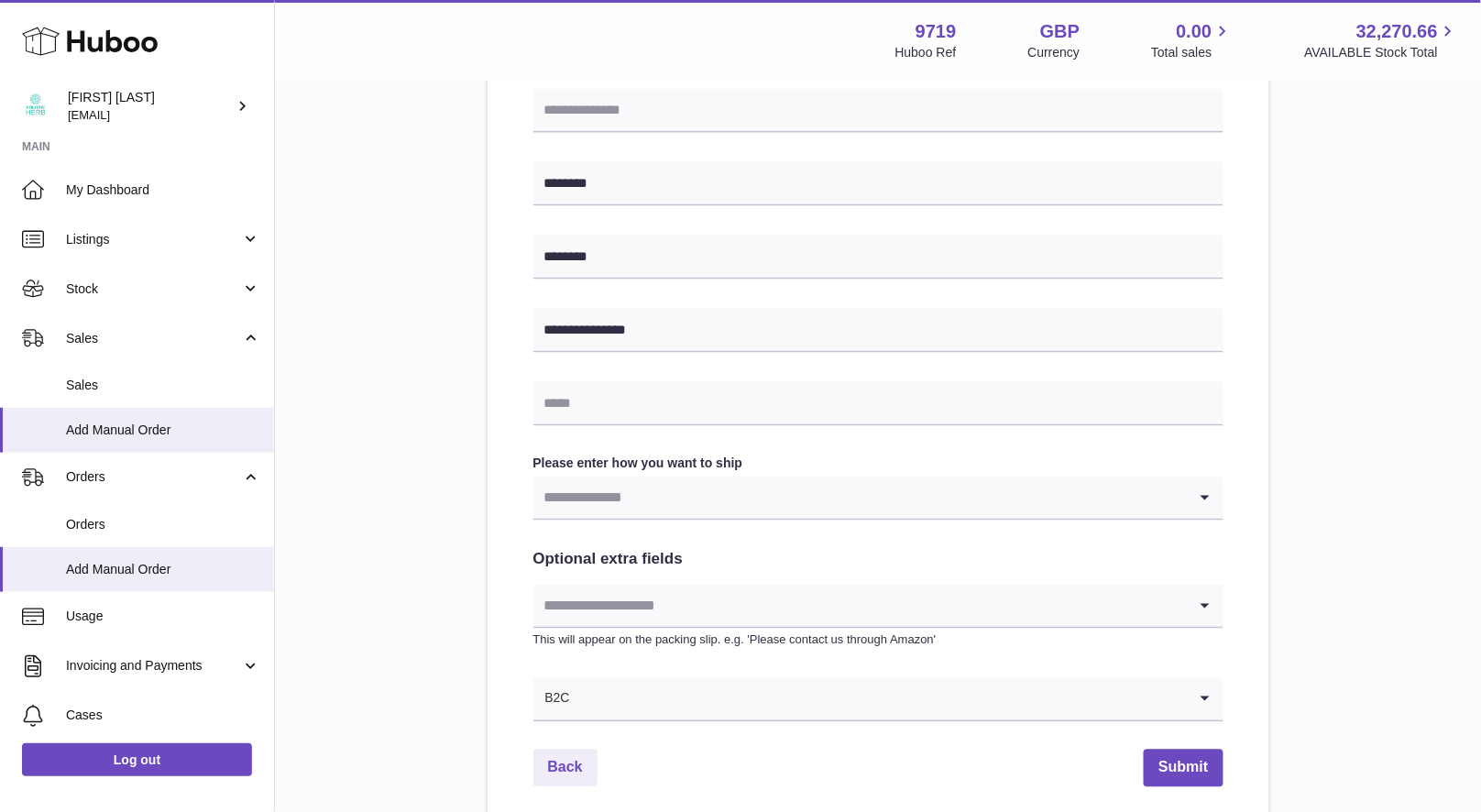 click on "**********" at bounding box center (878, 167) 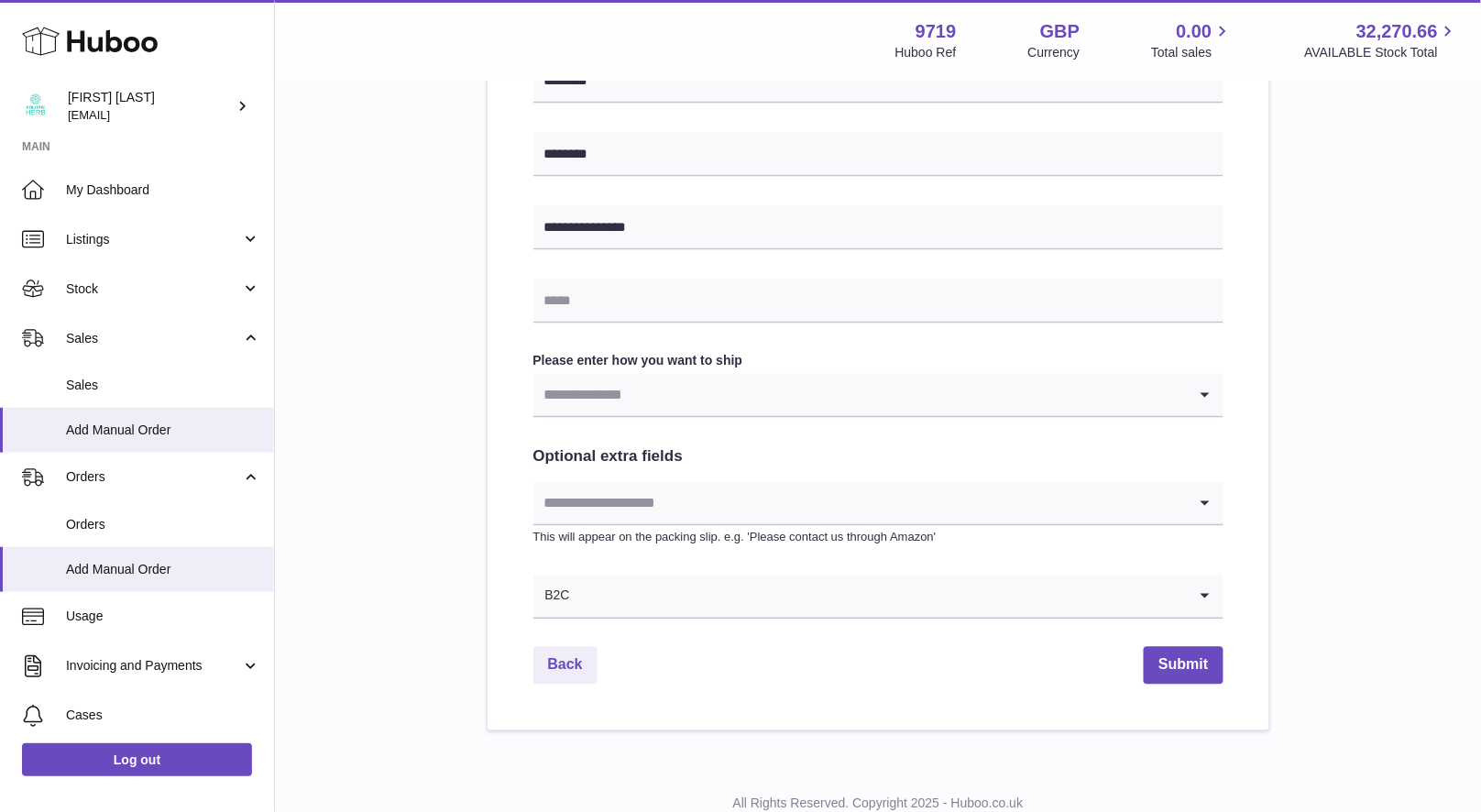 scroll, scrollTop: 828, scrollLeft: 0, axis: vertical 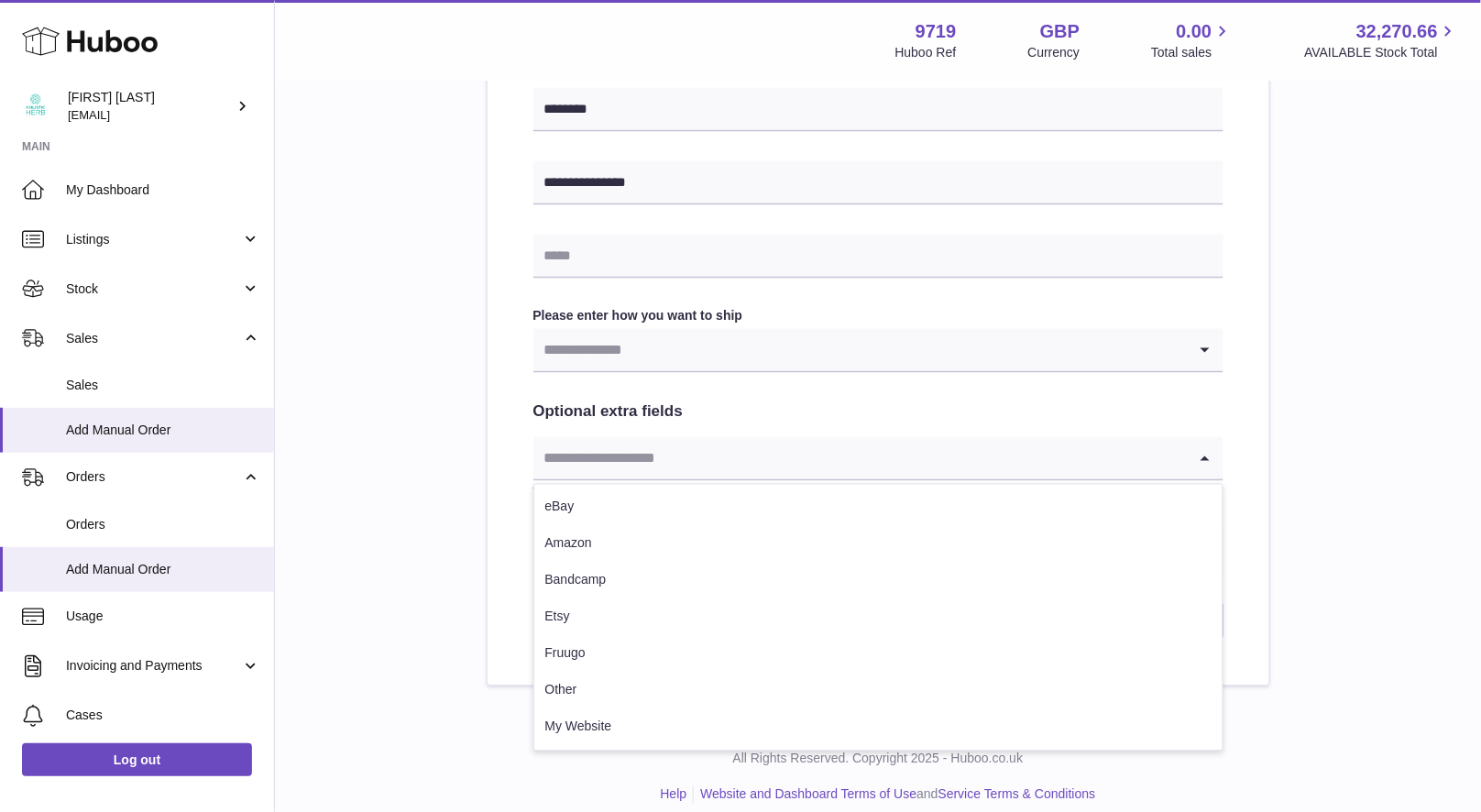 click 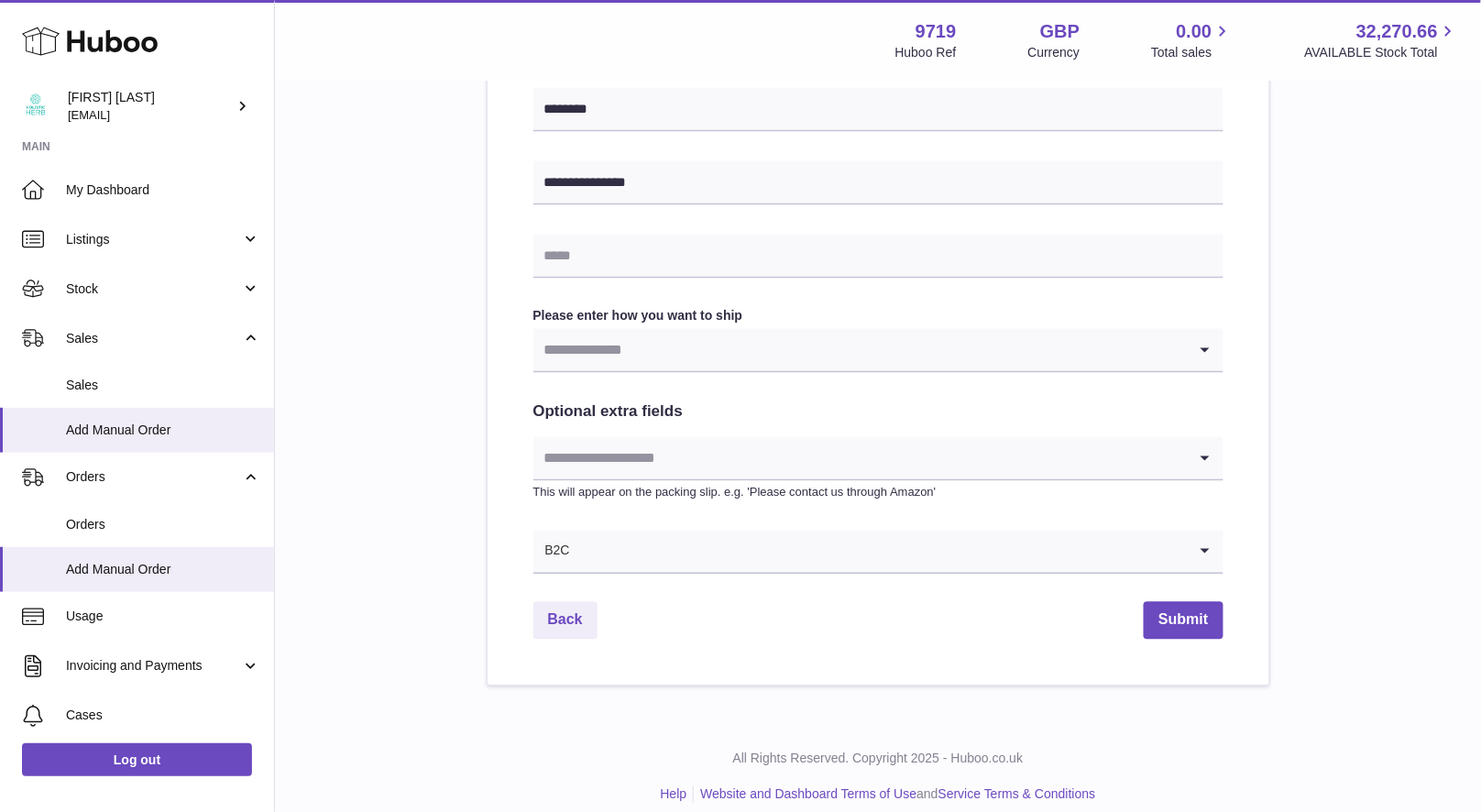 click at bounding box center [860, 458] 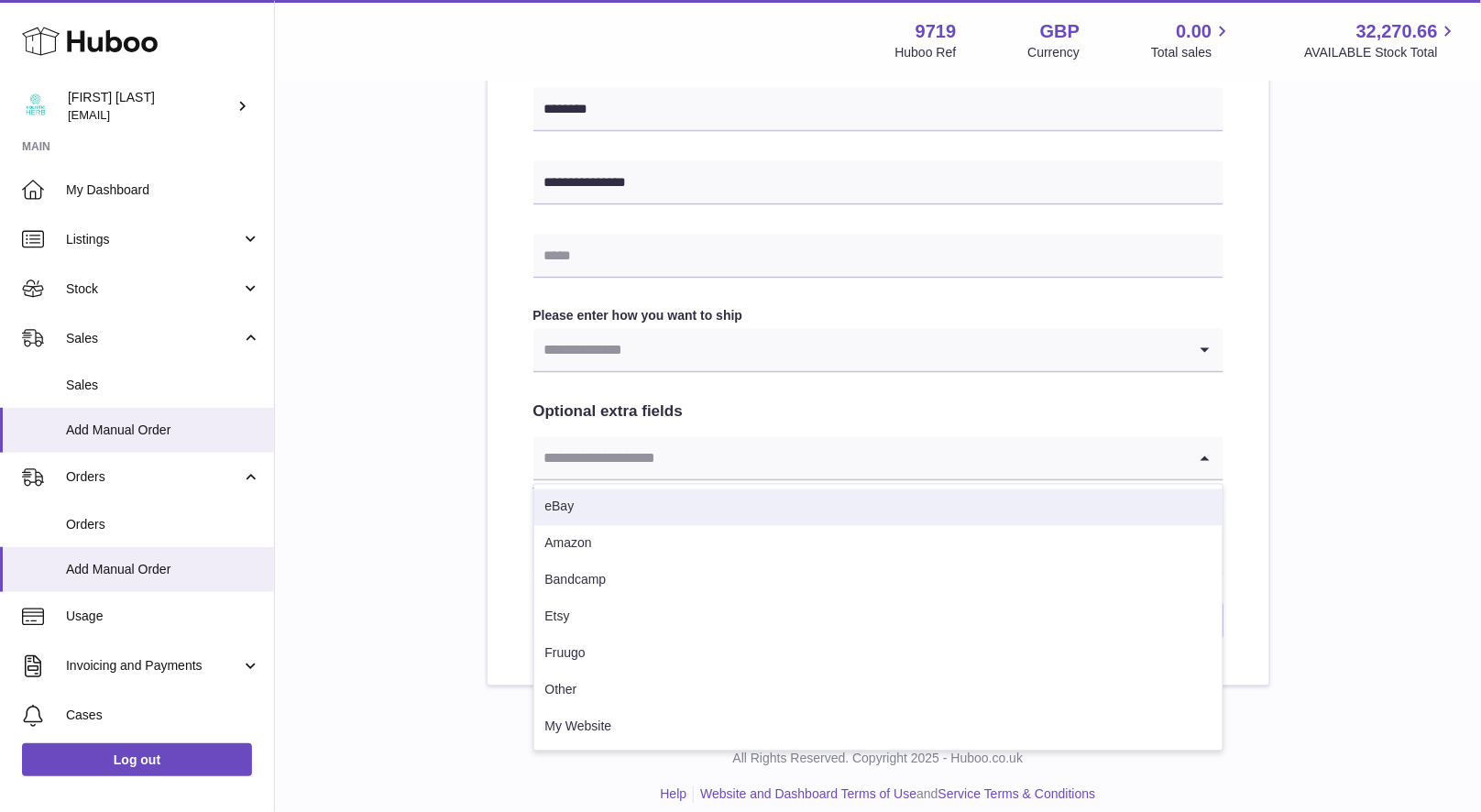 click on "eBay" at bounding box center [878, 508] 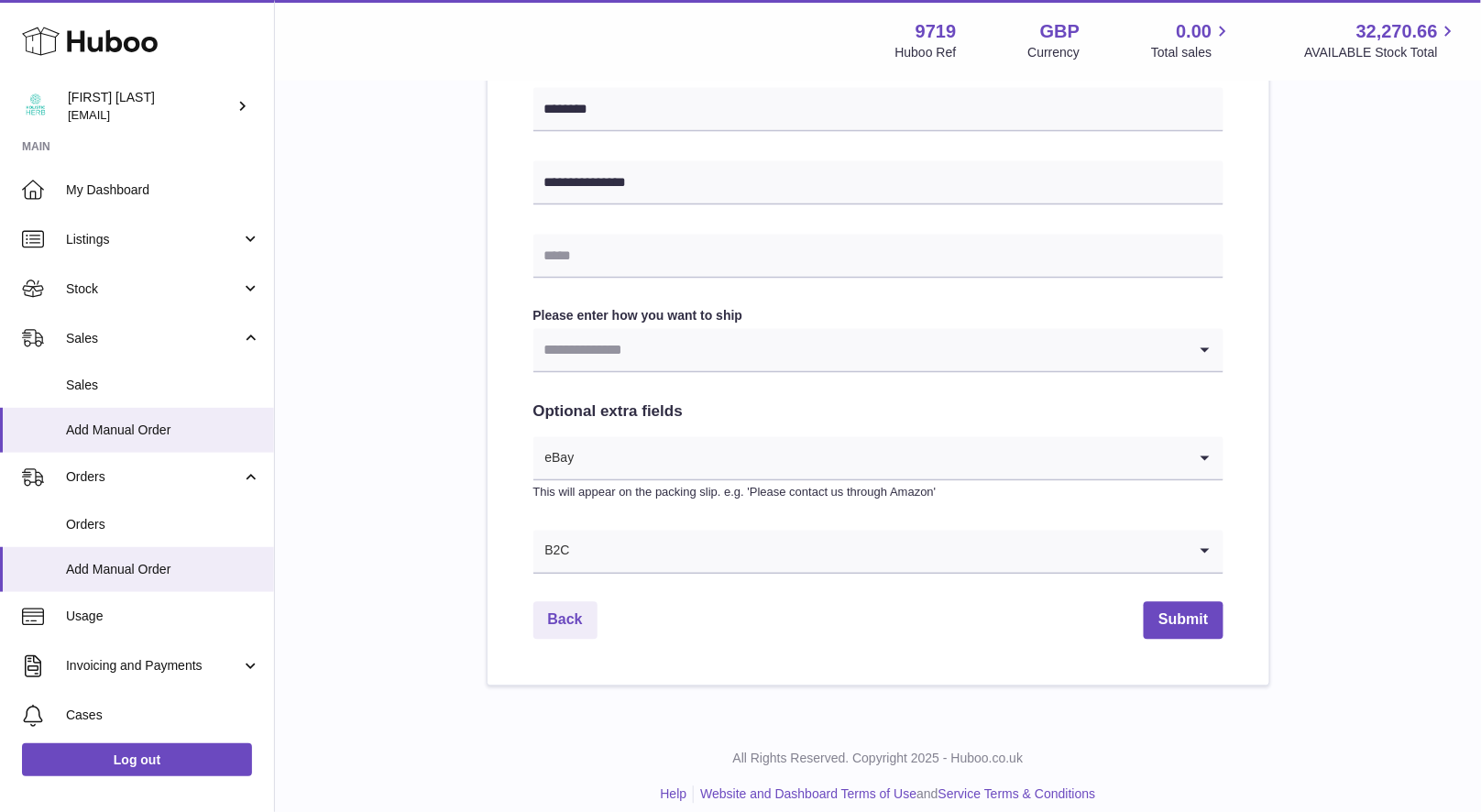 click at bounding box center [860, 350] 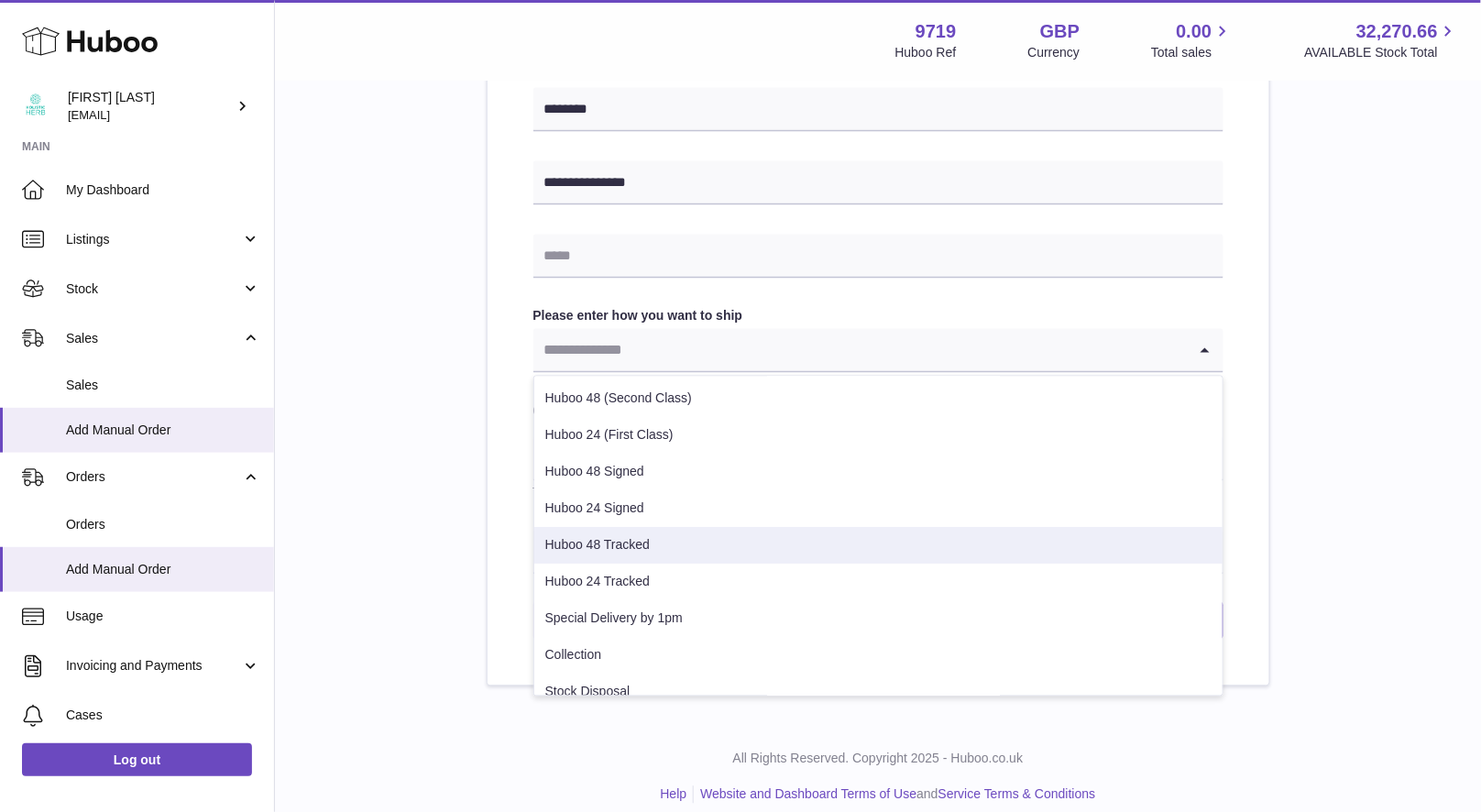 click on "Huboo 48 Tracked" at bounding box center [878, 546] 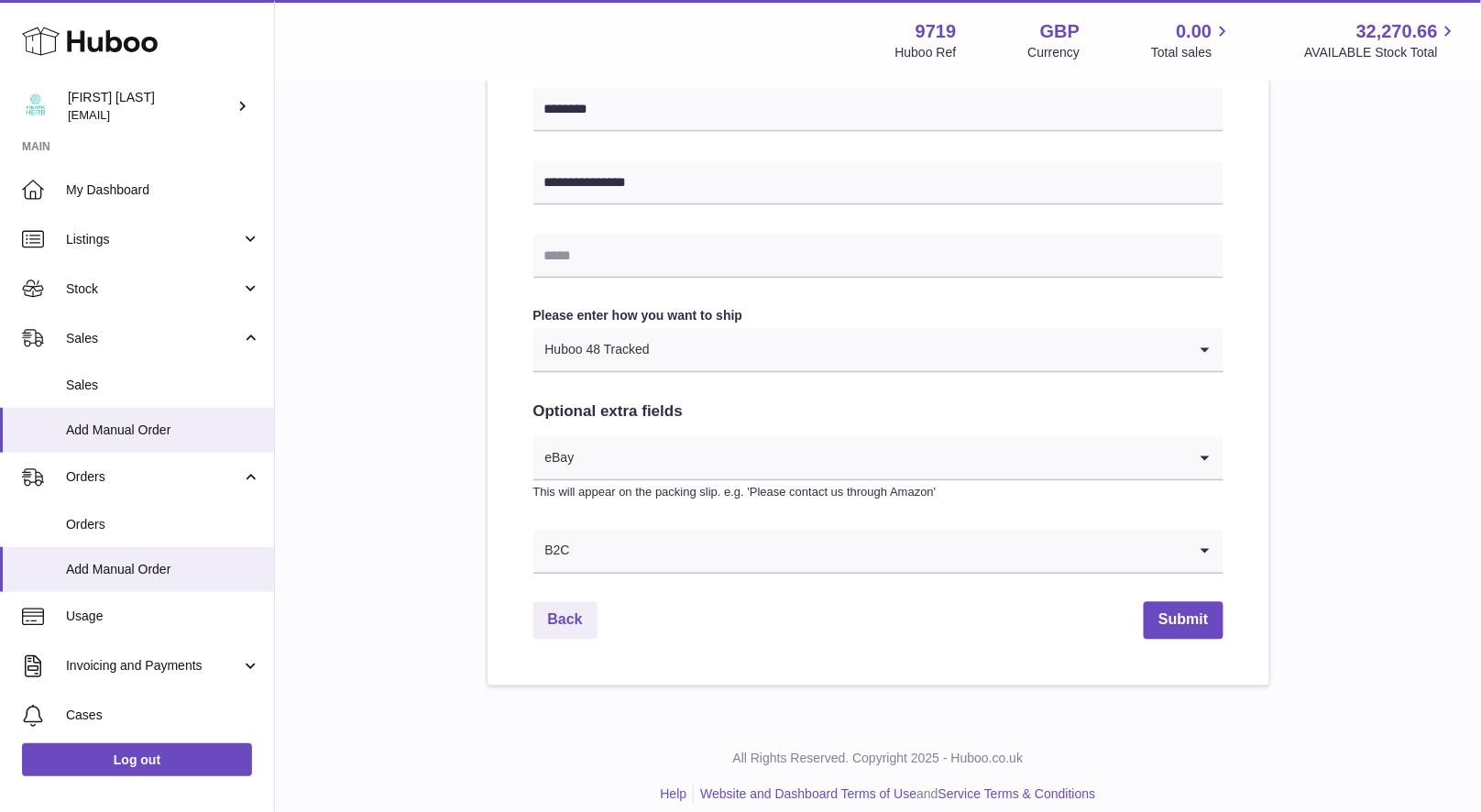 click on "**********" at bounding box center [878, 19] 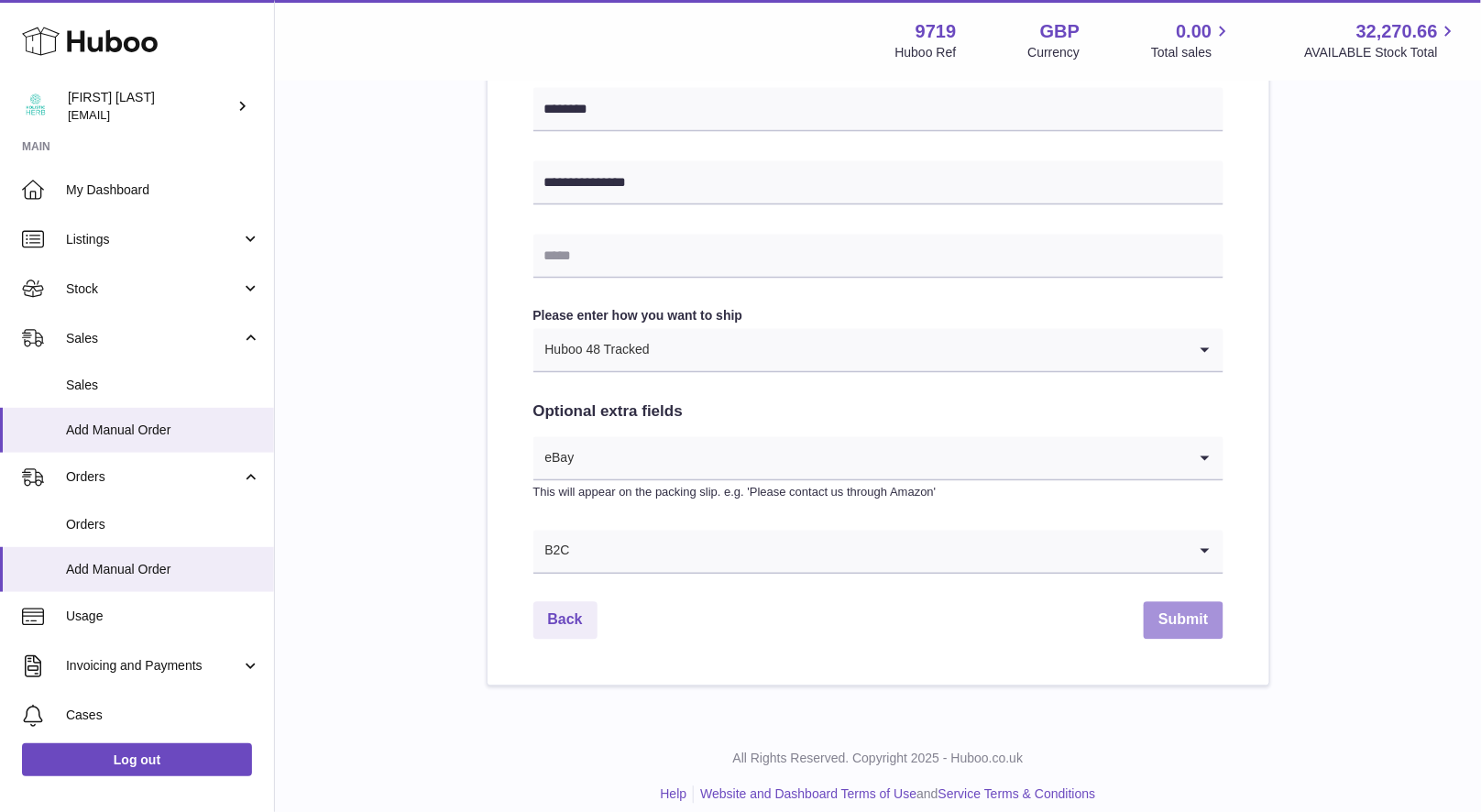 click on "Submit" at bounding box center [1183, 620] 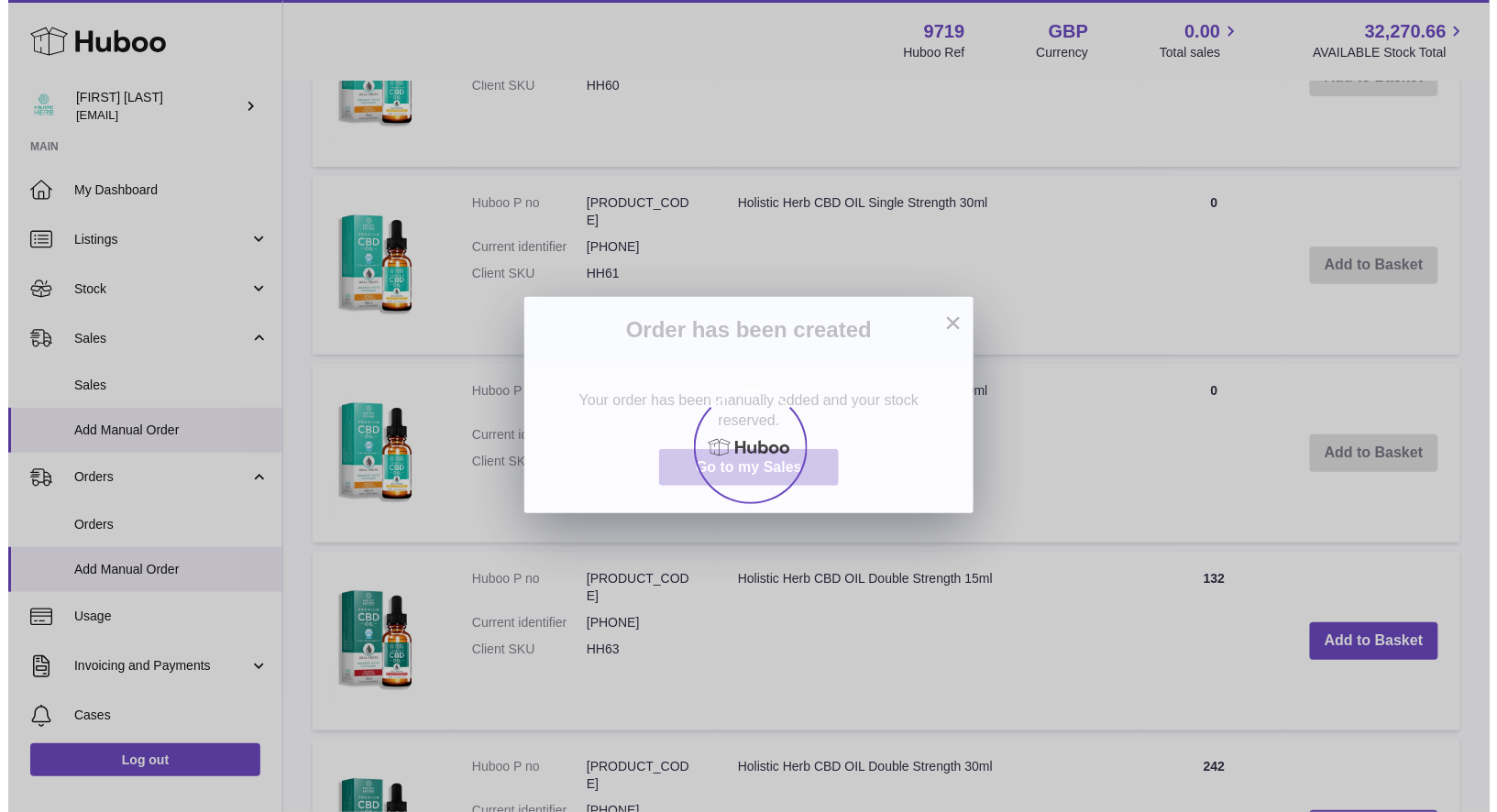 scroll, scrollTop: 0, scrollLeft: 0, axis: both 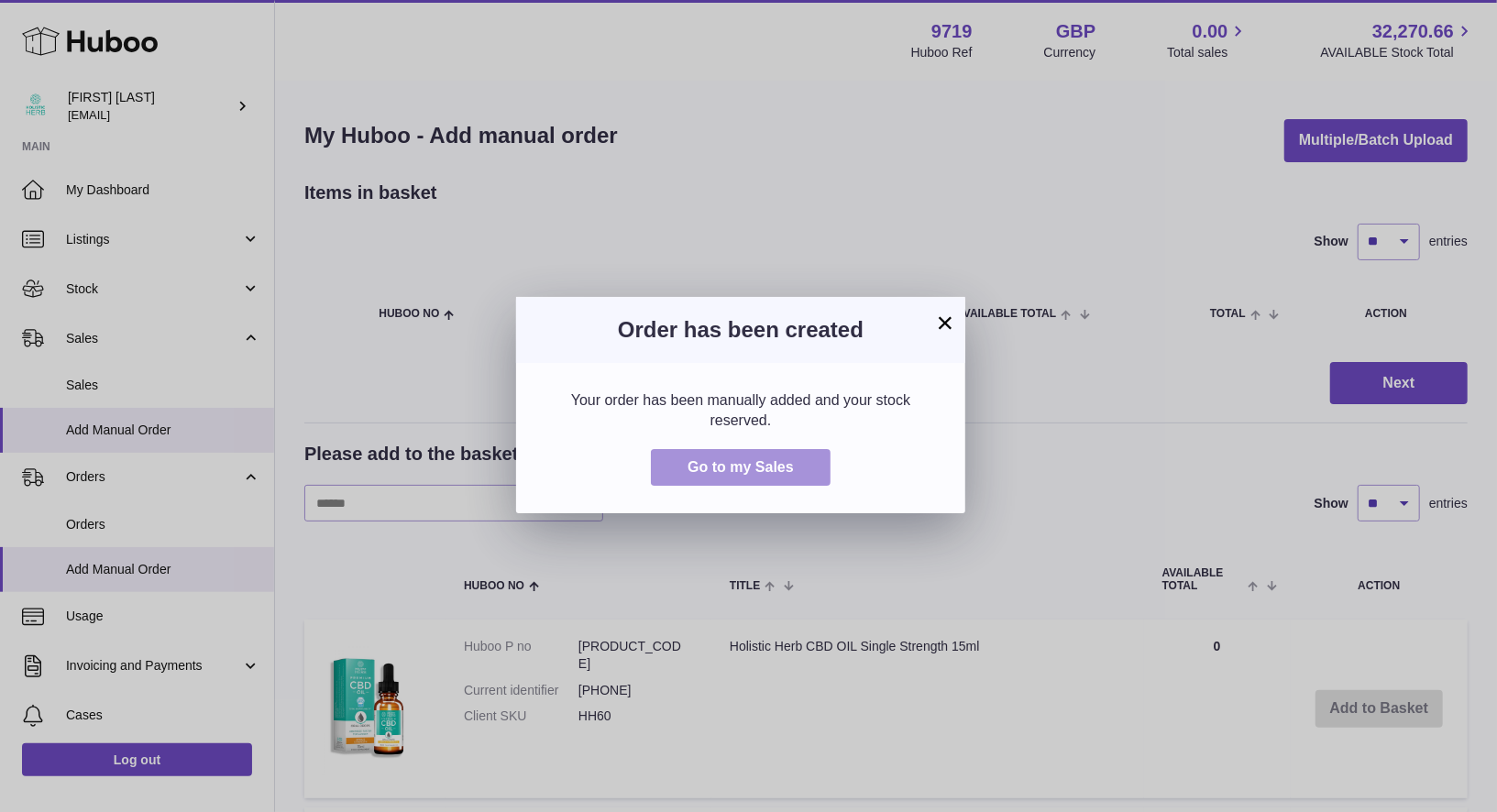click on "Go to my Sales" at bounding box center [741, 466] 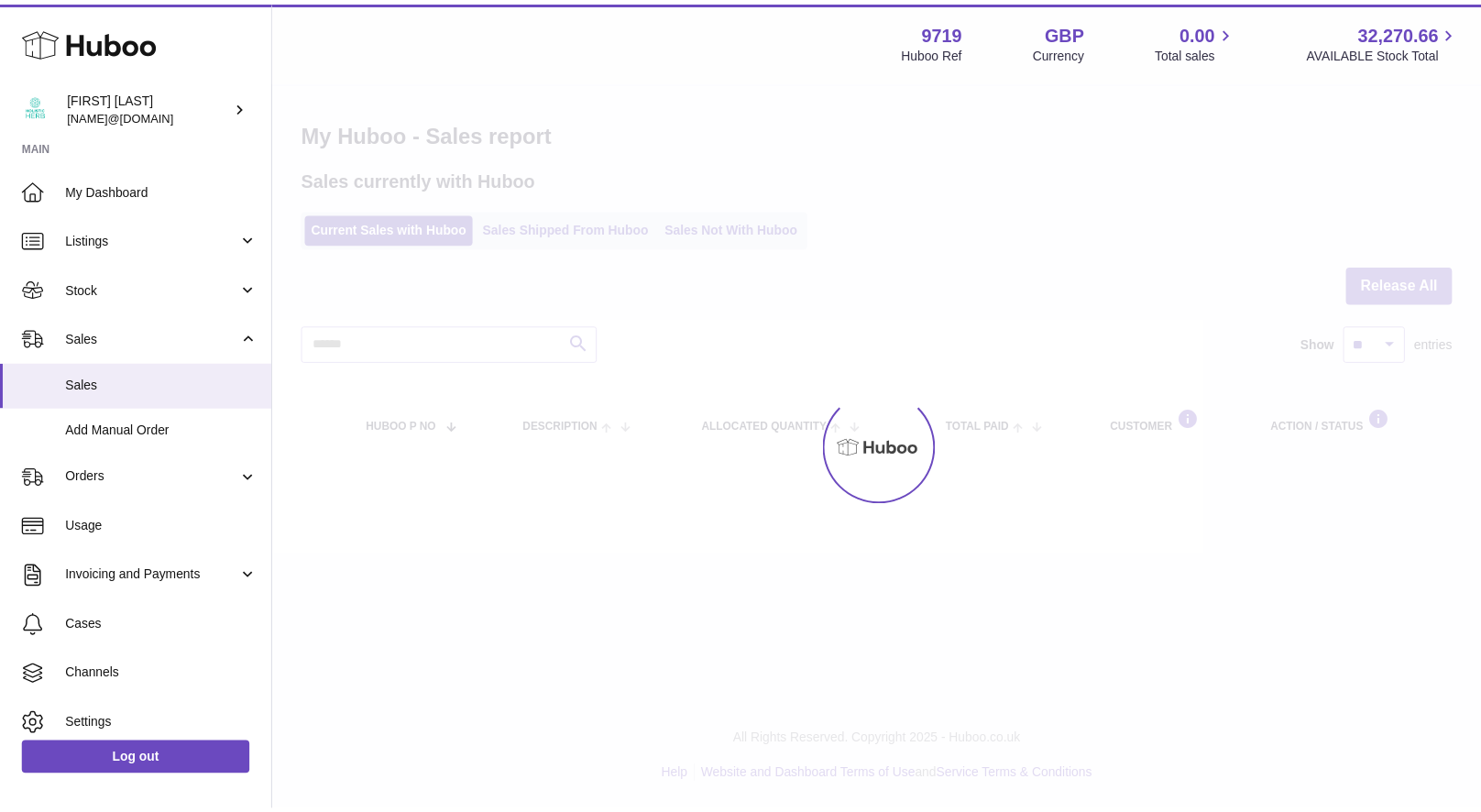 scroll, scrollTop: 0, scrollLeft: 0, axis: both 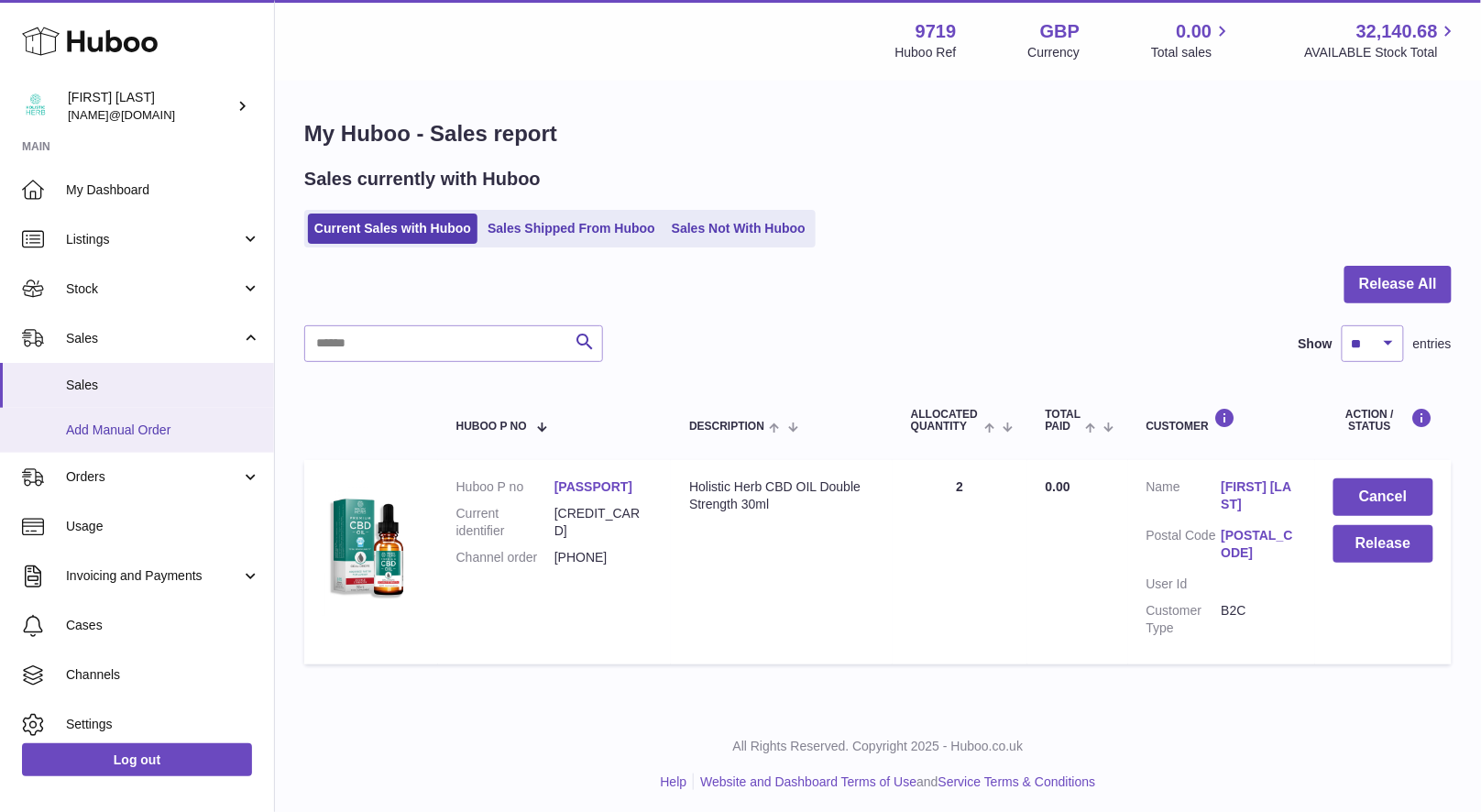 click on "Add Manual Order" at bounding box center (163, 430) 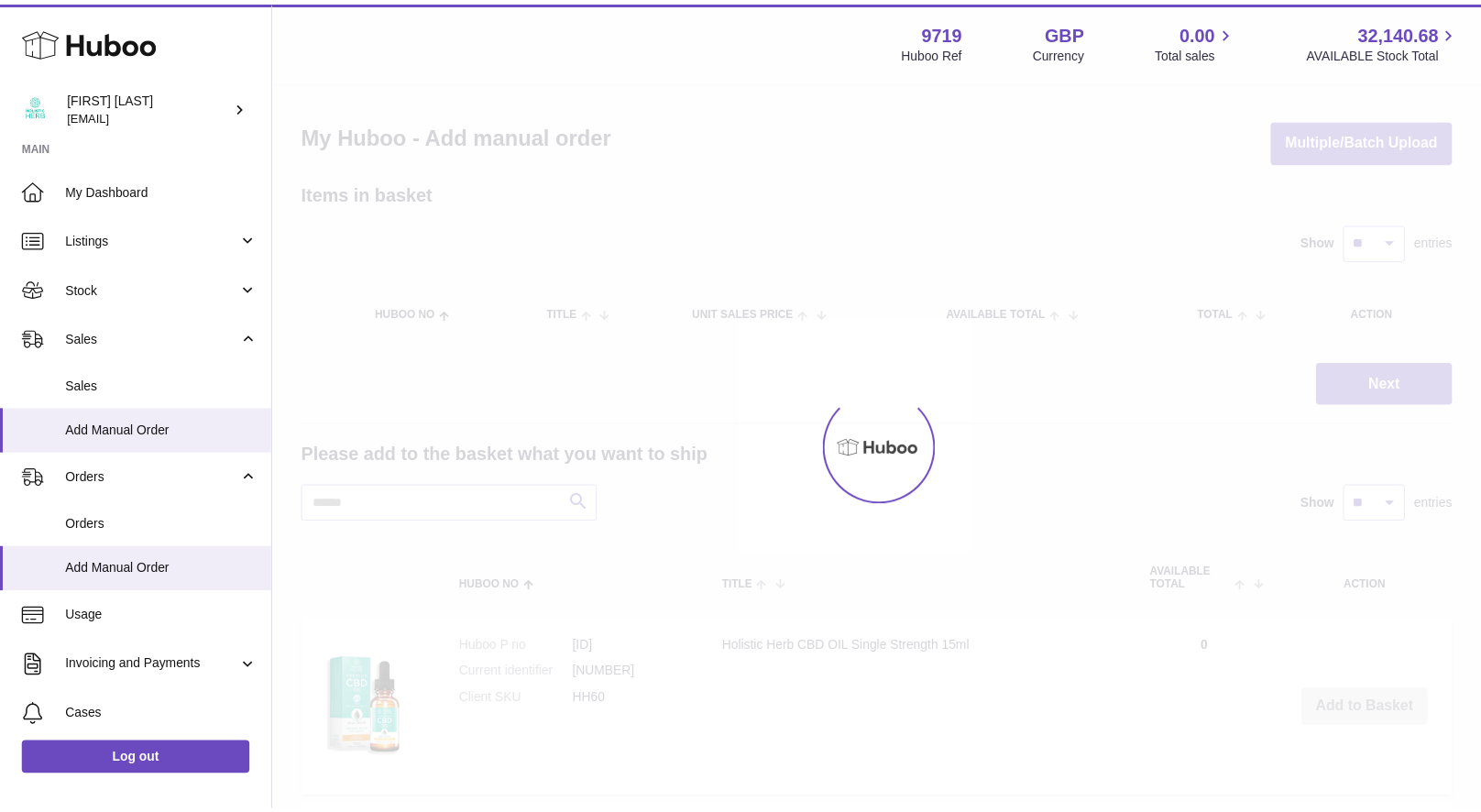 scroll, scrollTop: 0, scrollLeft: 0, axis: both 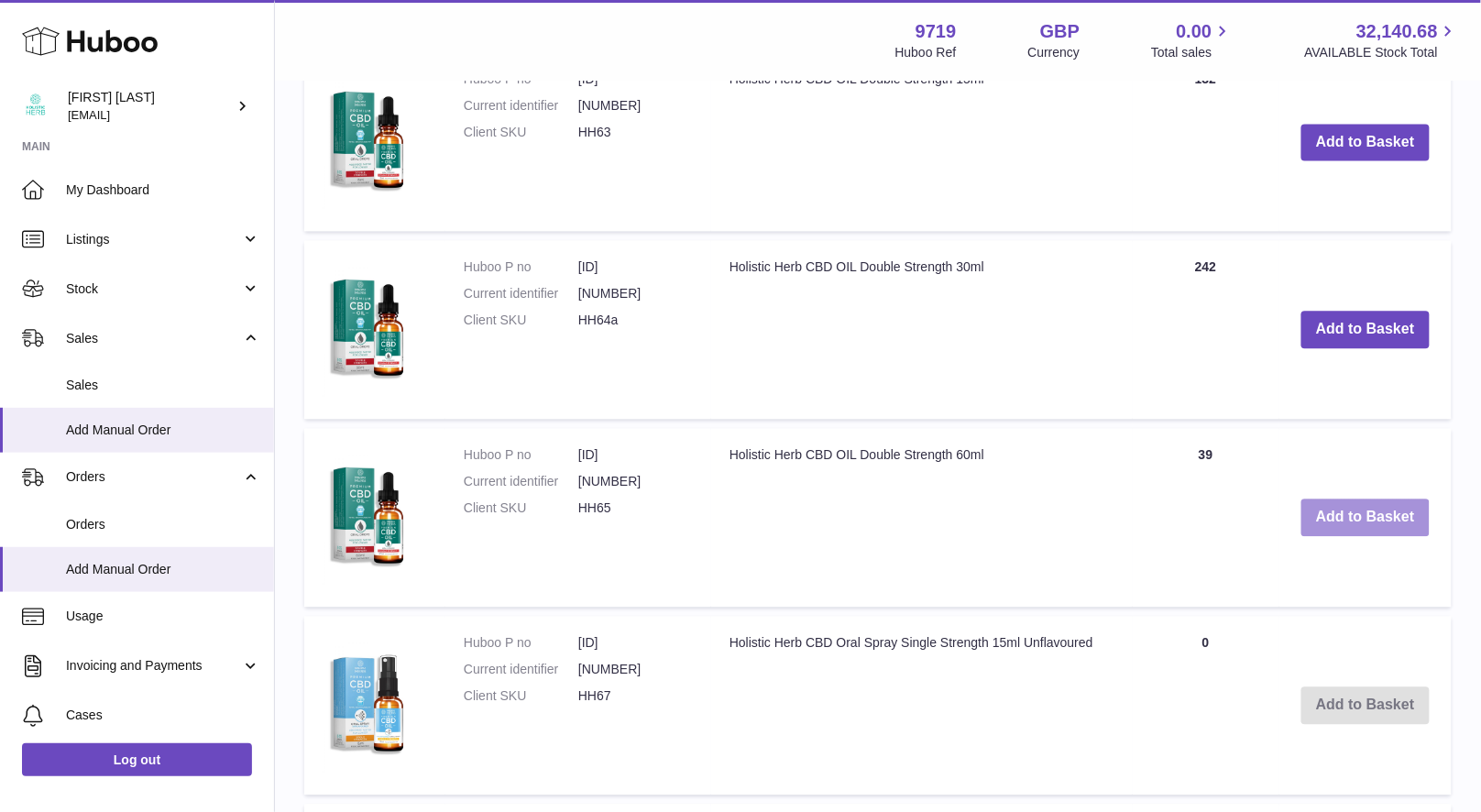 click on "Add to Basket" at bounding box center (1366, 517) 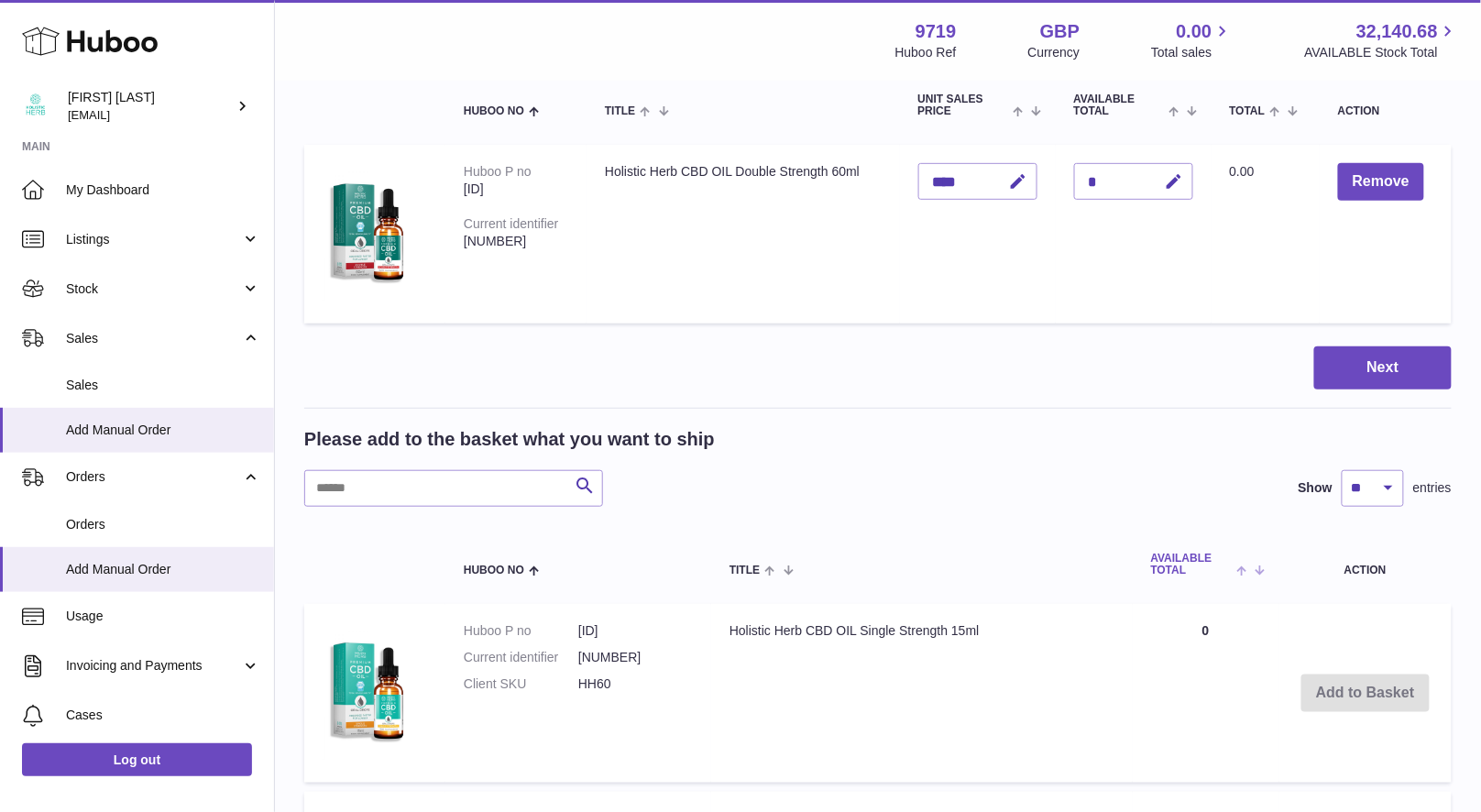 scroll, scrollTop: 0, scrollLeft: 0, axis: both 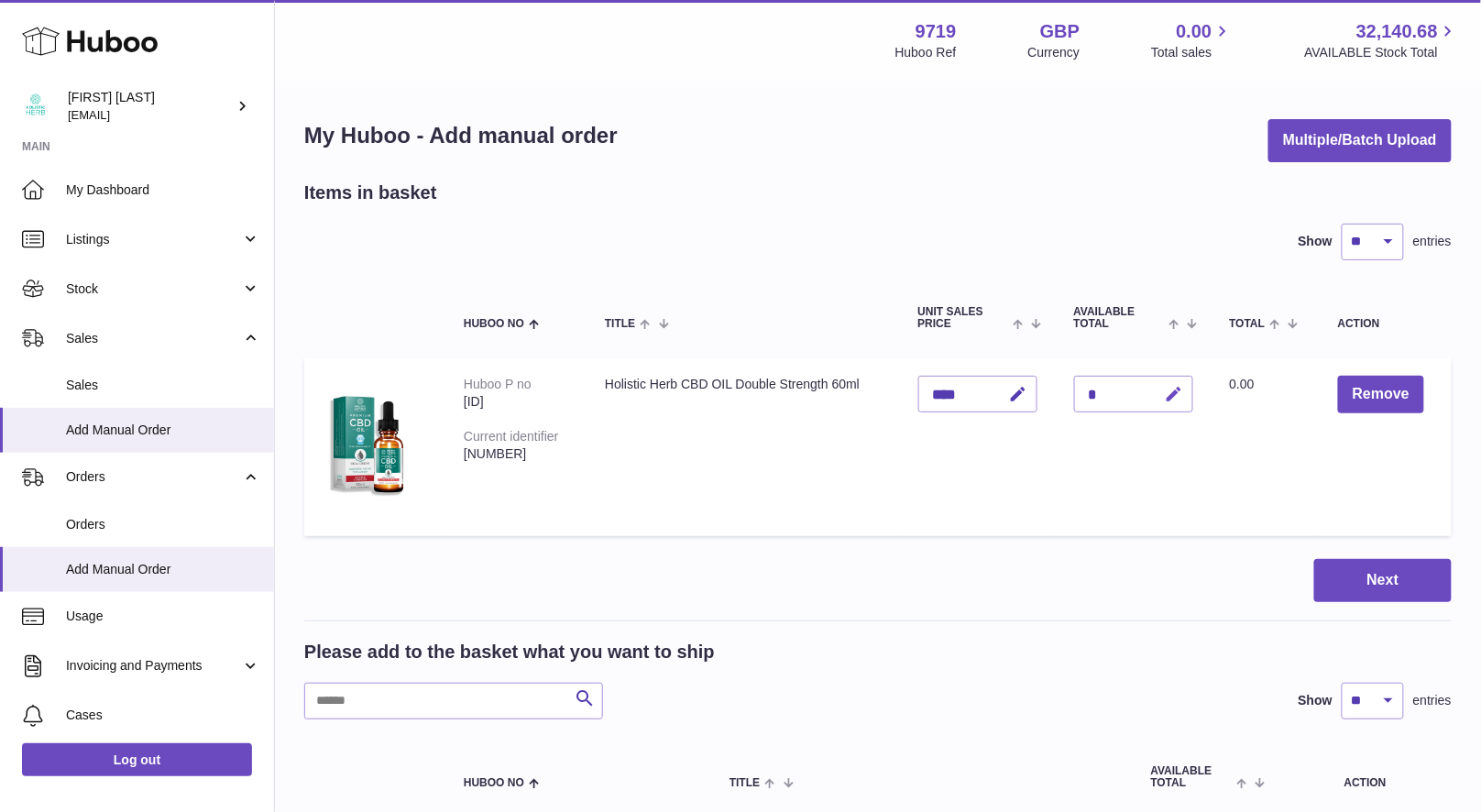 click at bounding box center [1174, 394] 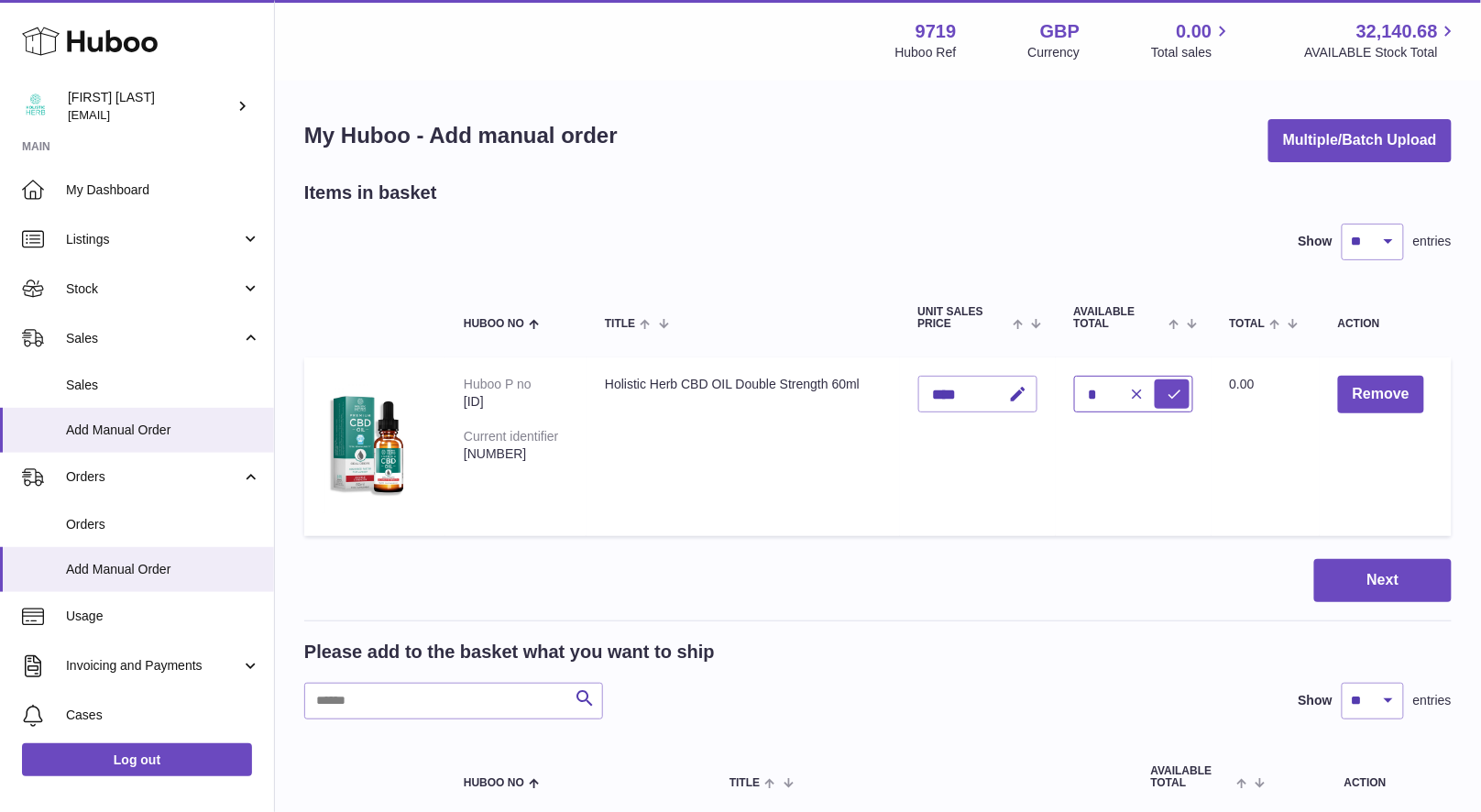 click on "*" at bounding box center [1134, 394] 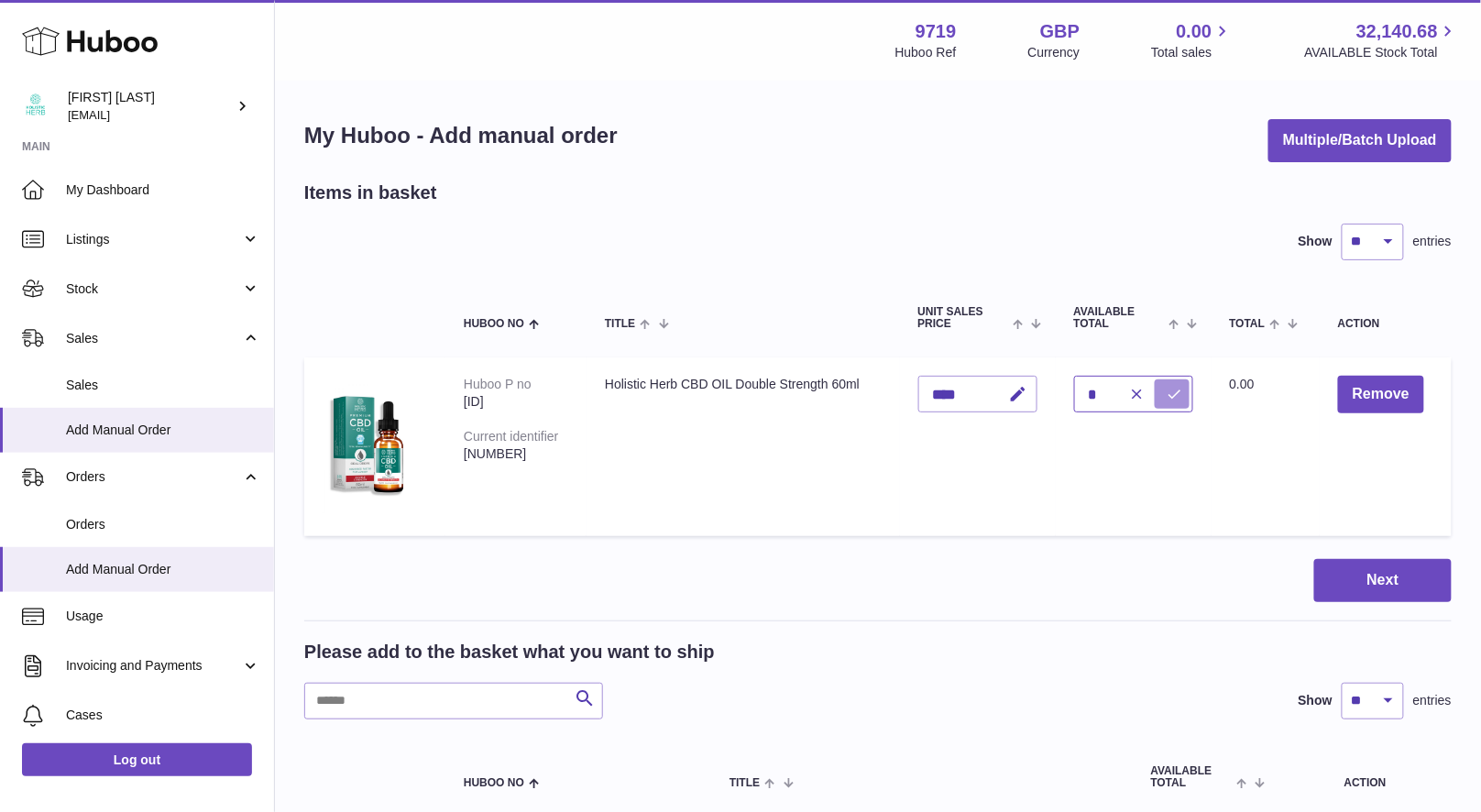 type on "*" 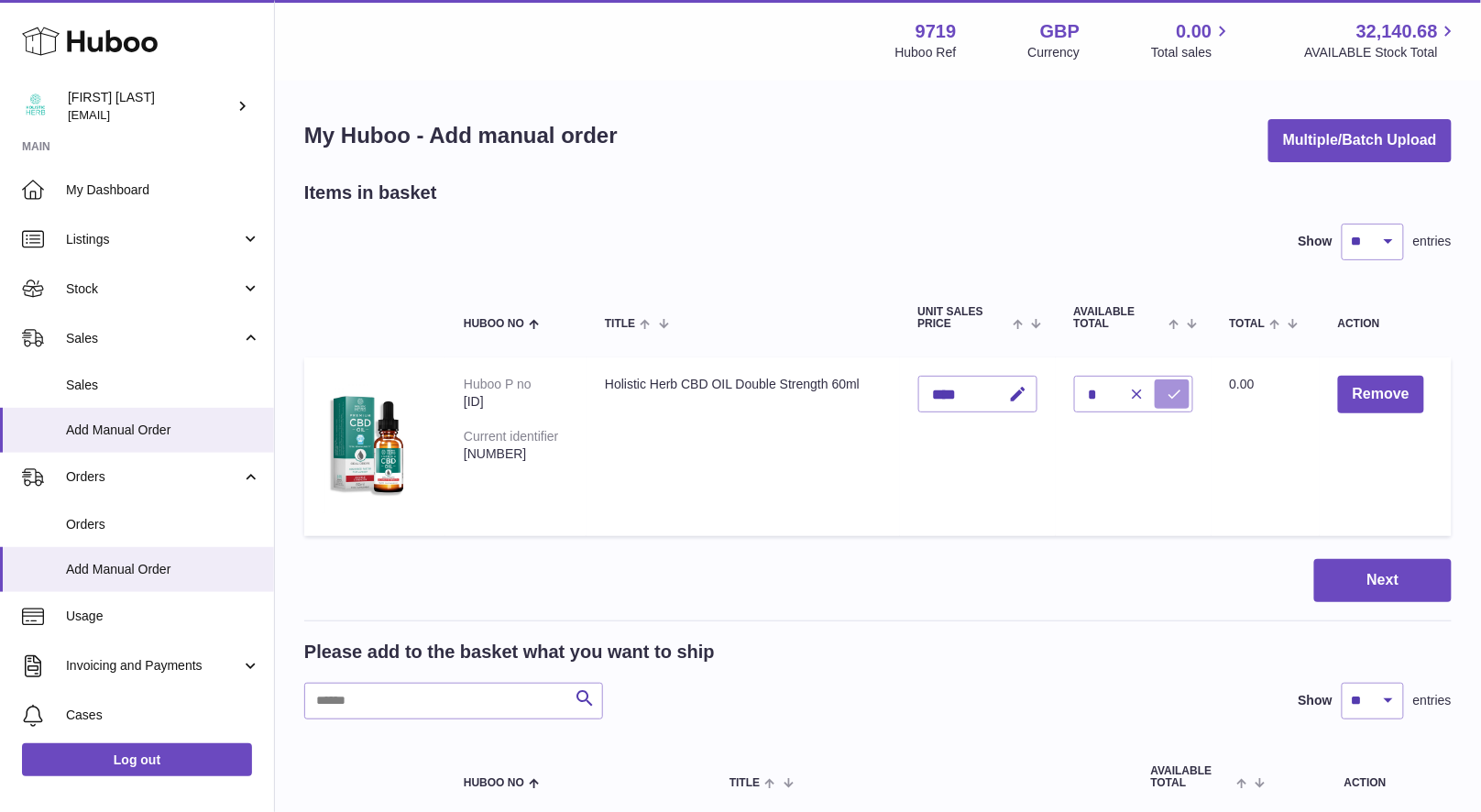 click at bounding box center (1175, 394) 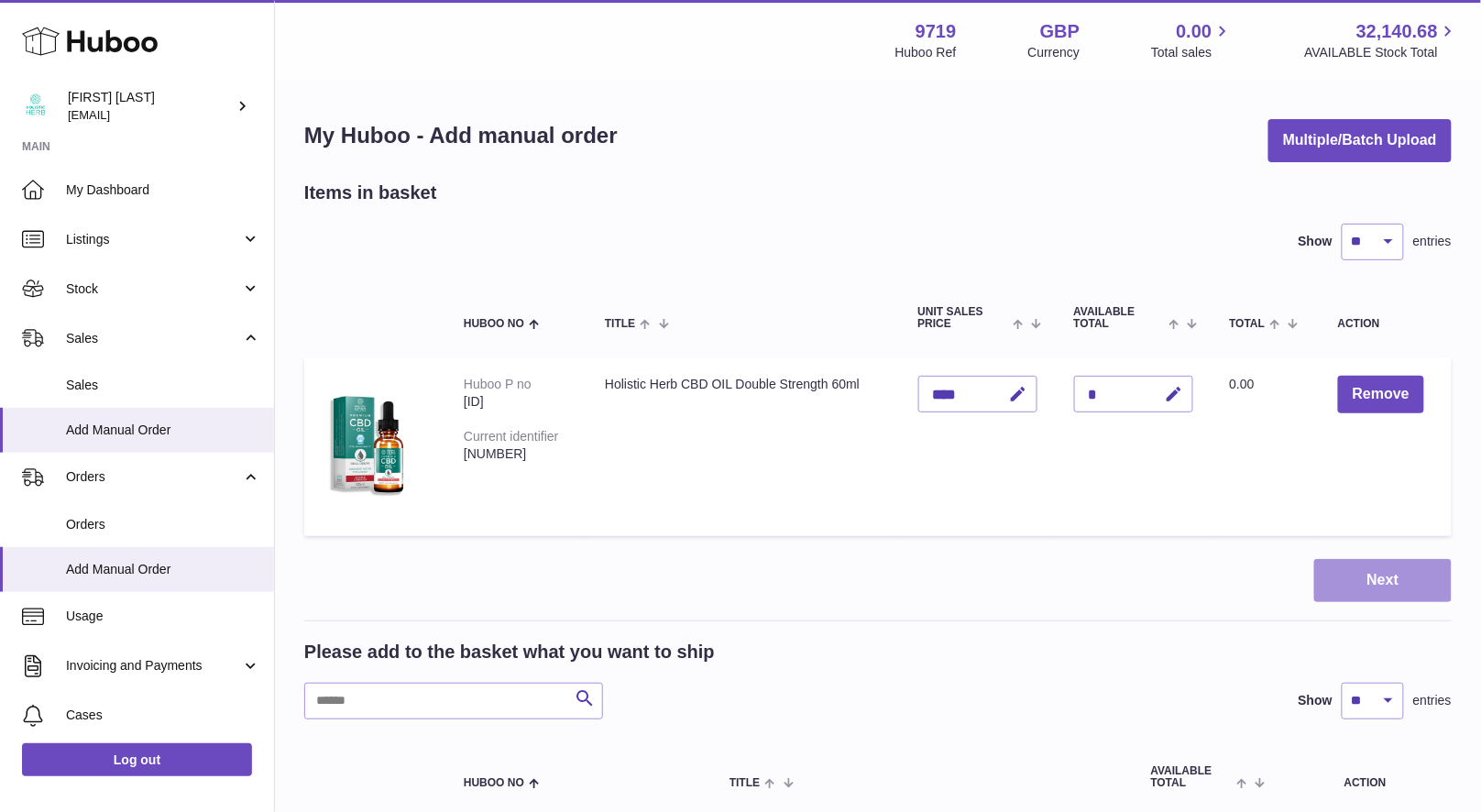 click on "Next" at bounding box center (1383, 580) 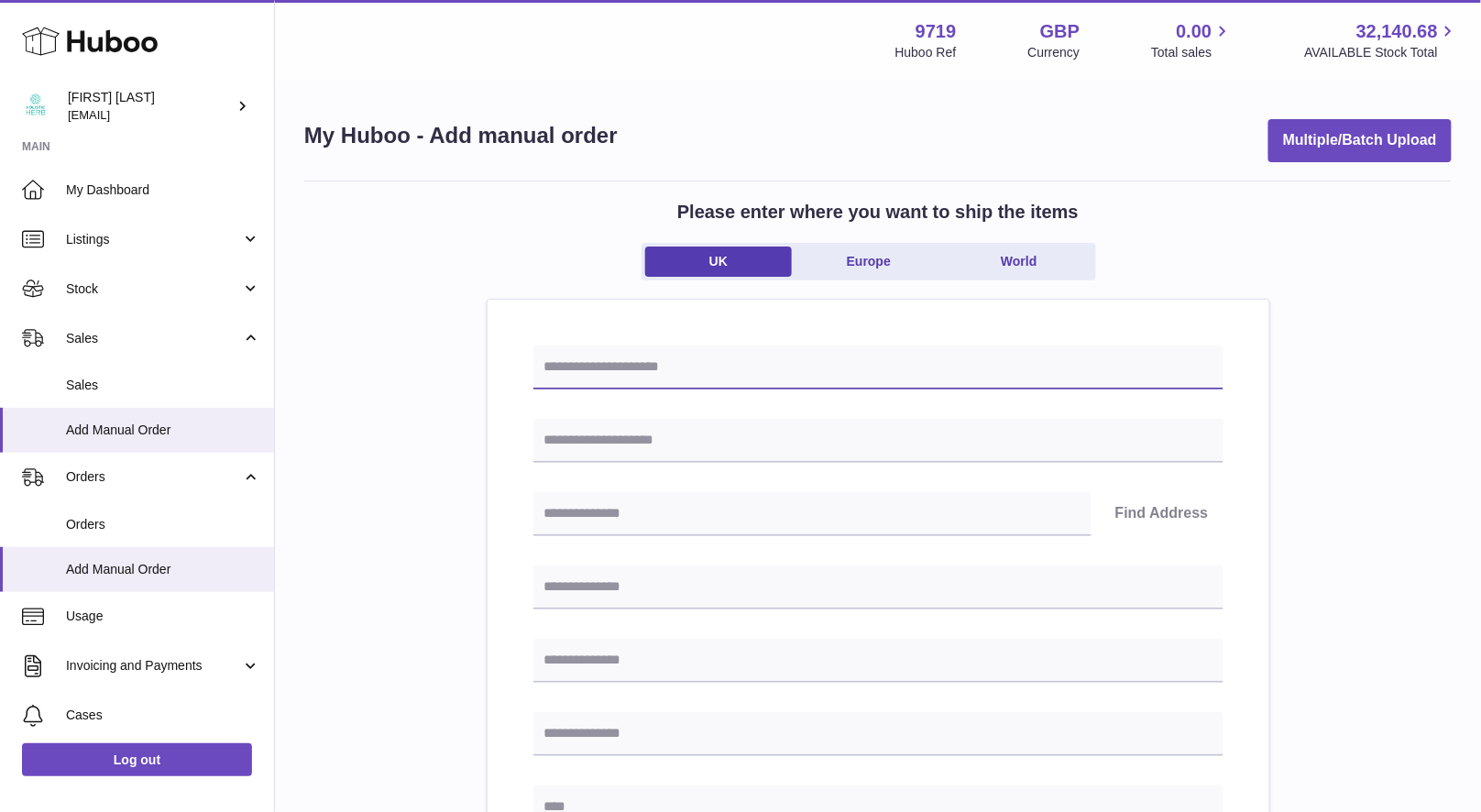 click at bounding box center [878, 368] 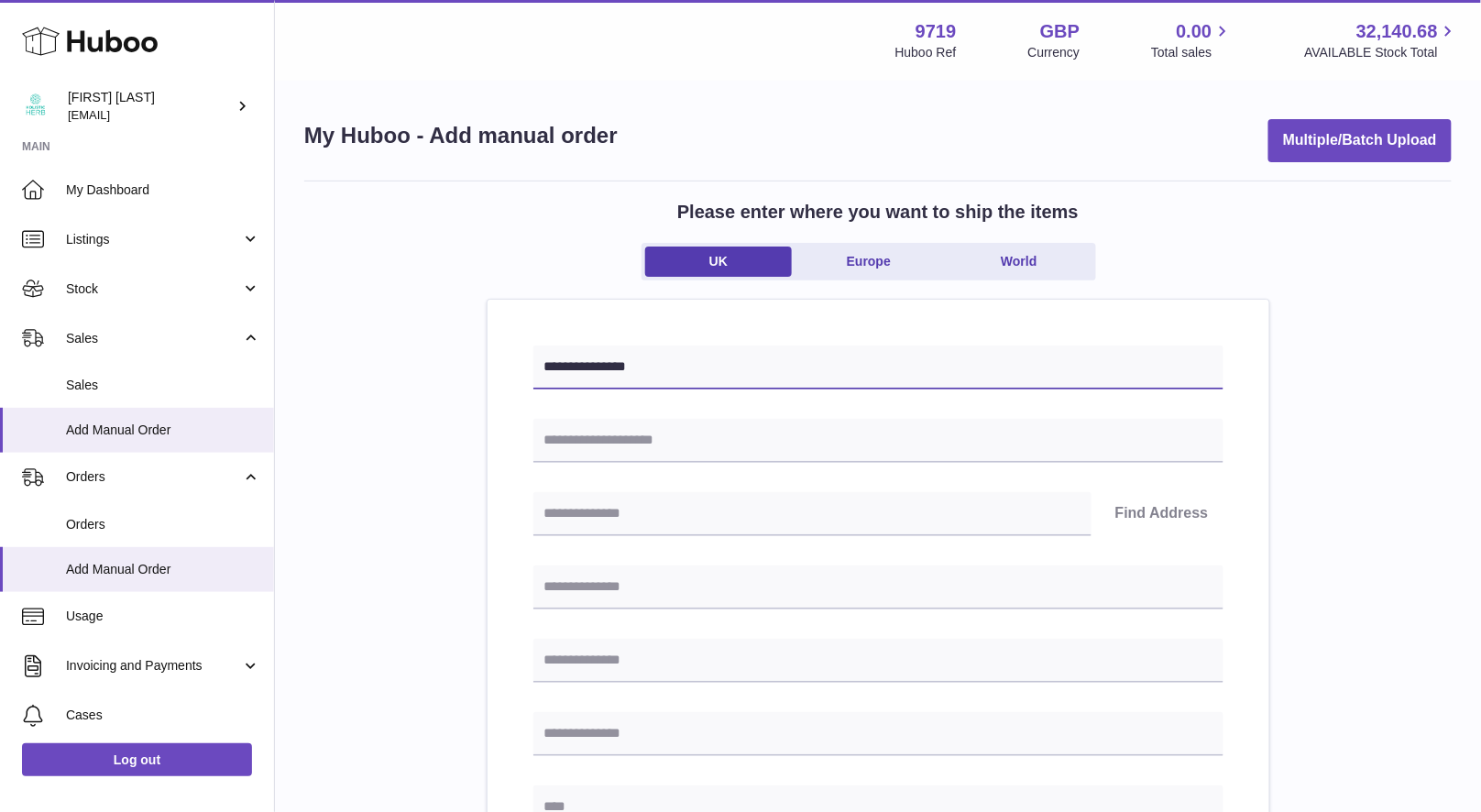 type on "**********" 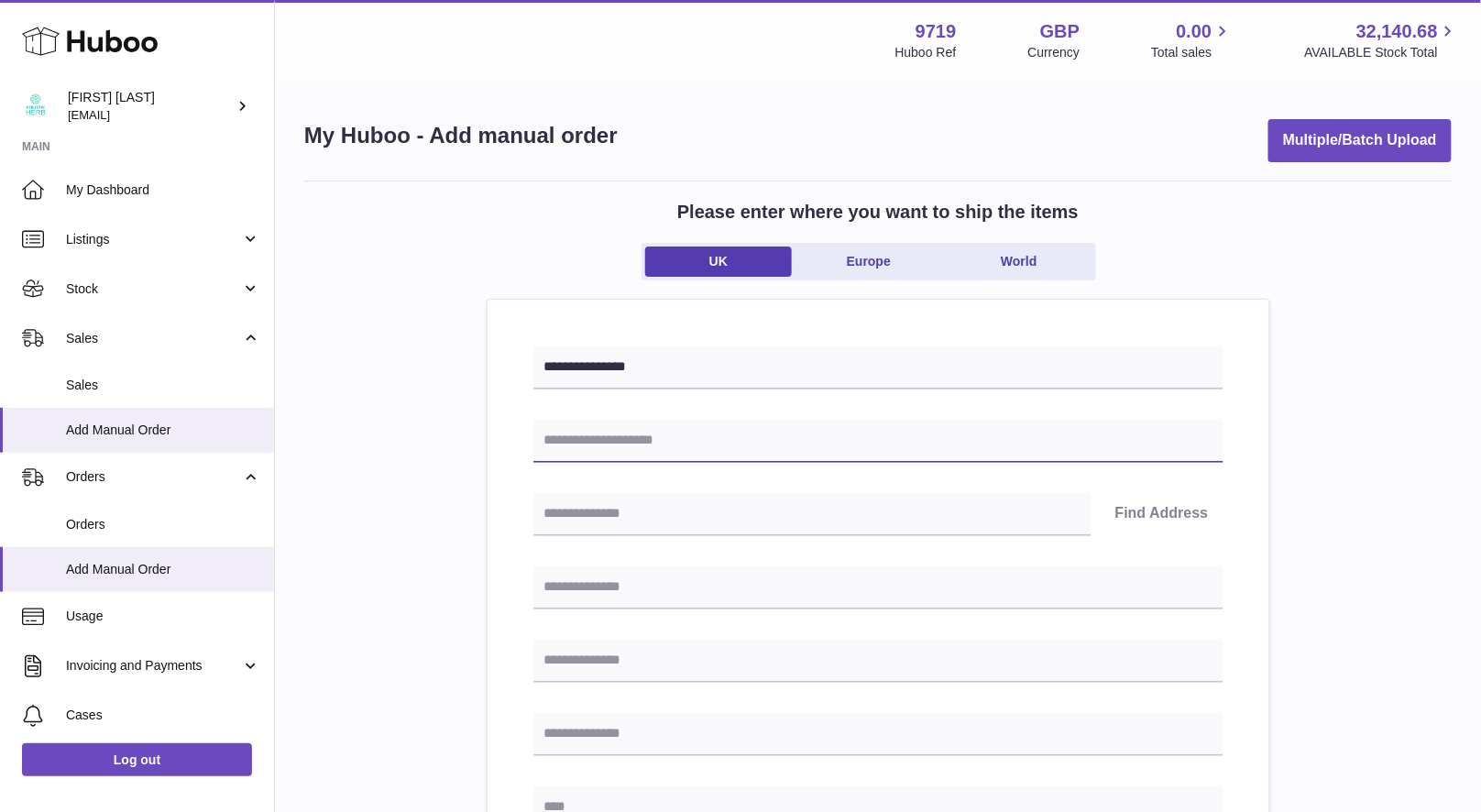 click at bounding box center [878, 441] 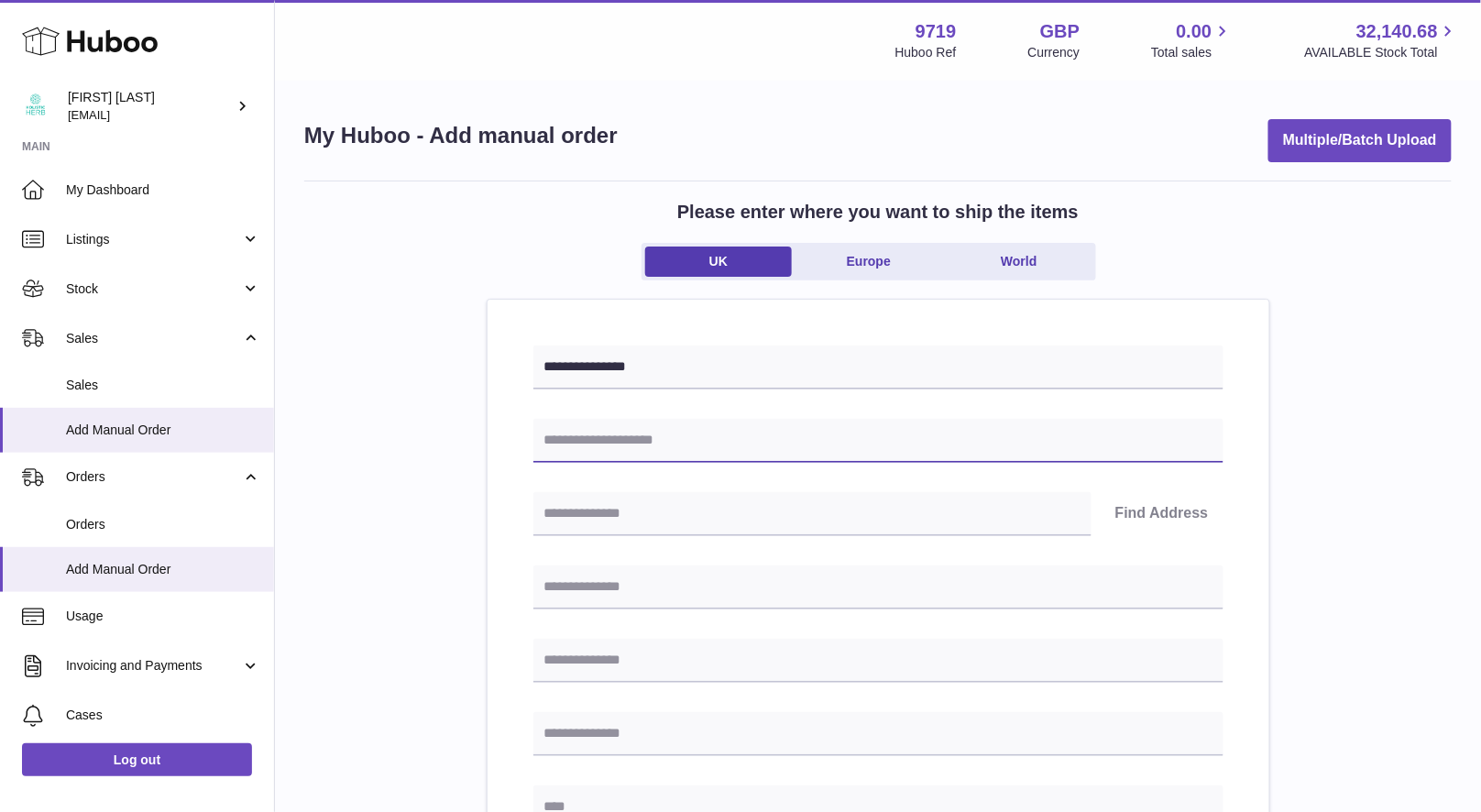 paste on "**********" 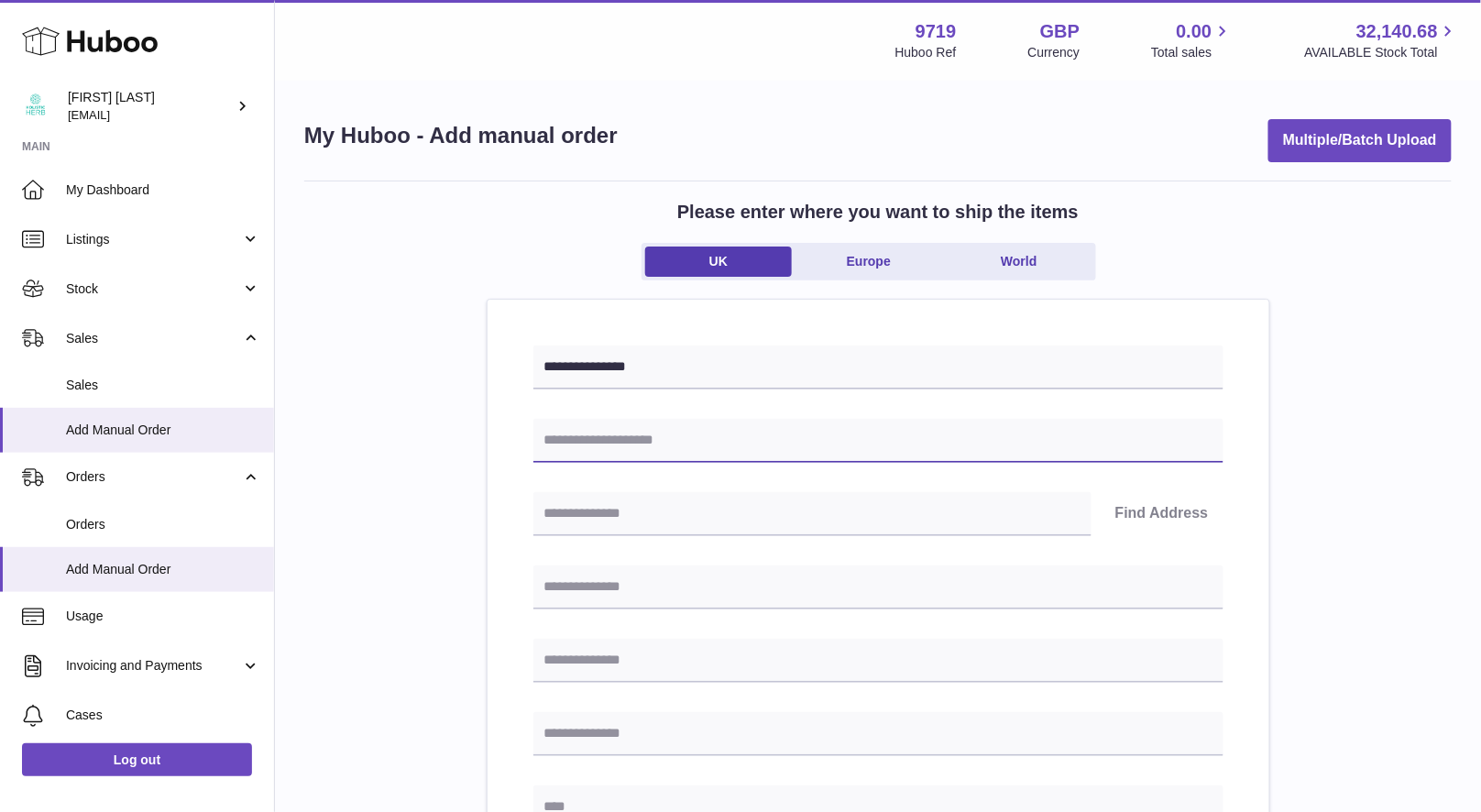 type on "**********" 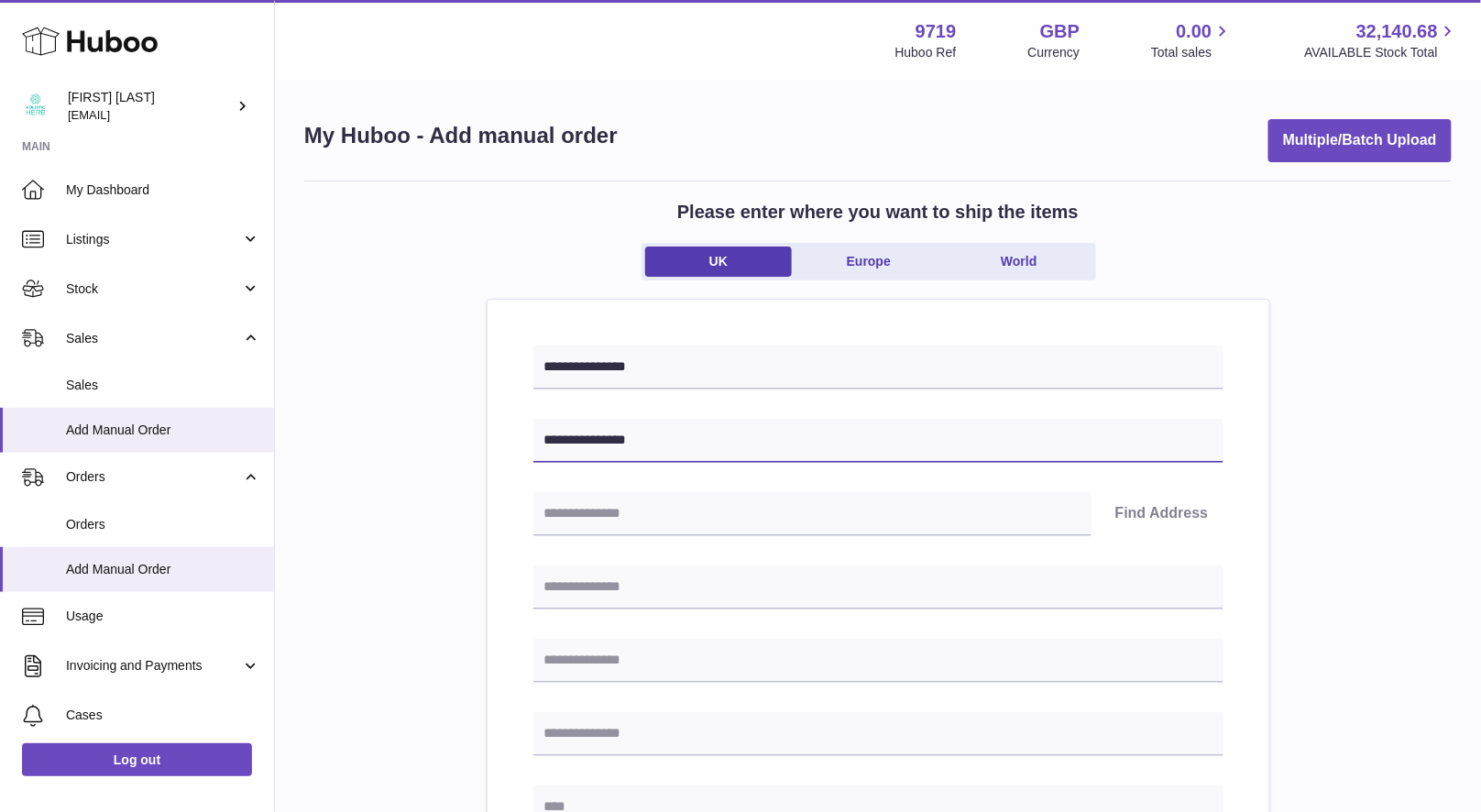 drag, startPoint x: 695, startPoint y: 444, endPoint x: 479, endPoint y: 442, distance: 216.00926 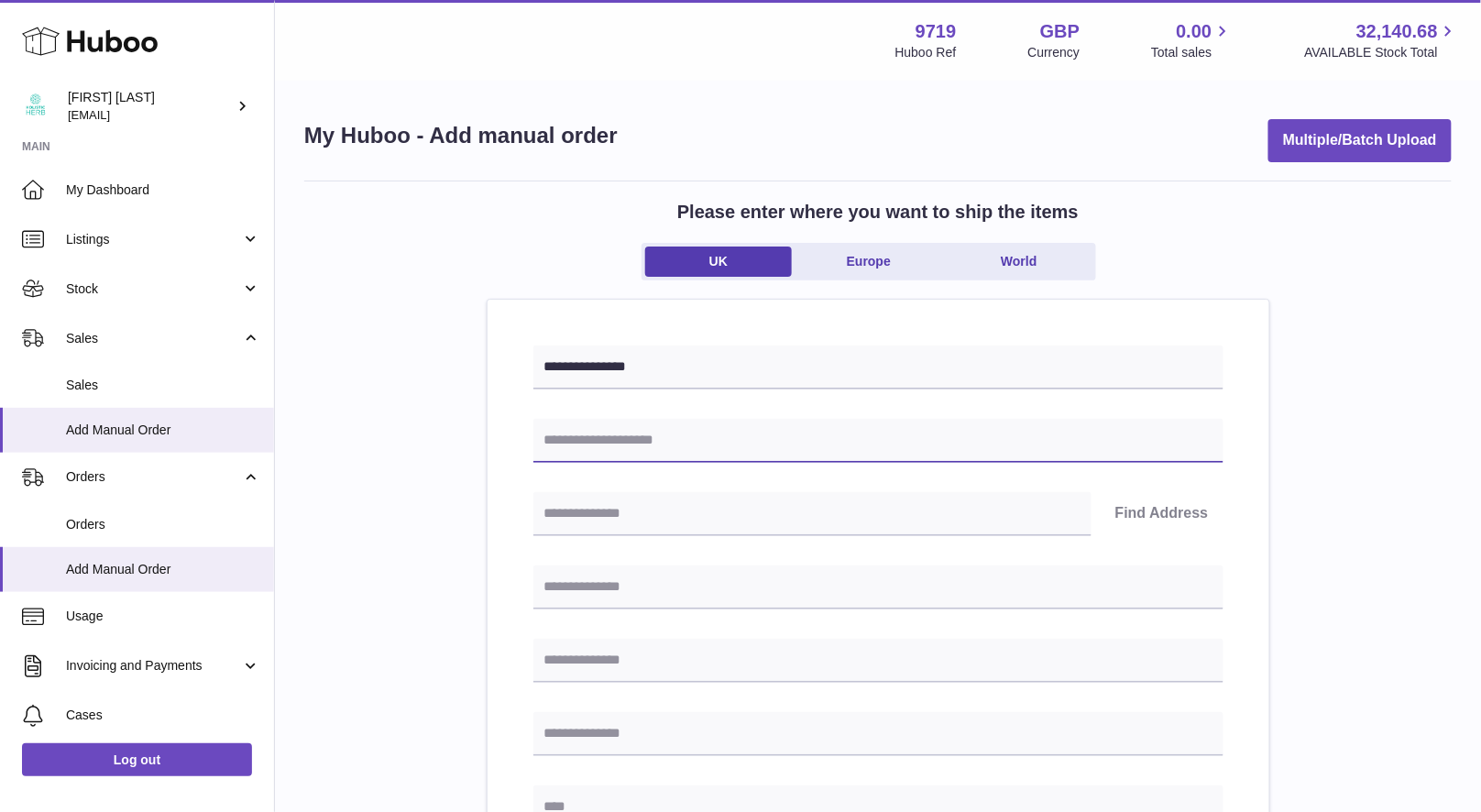 paste on "**********" 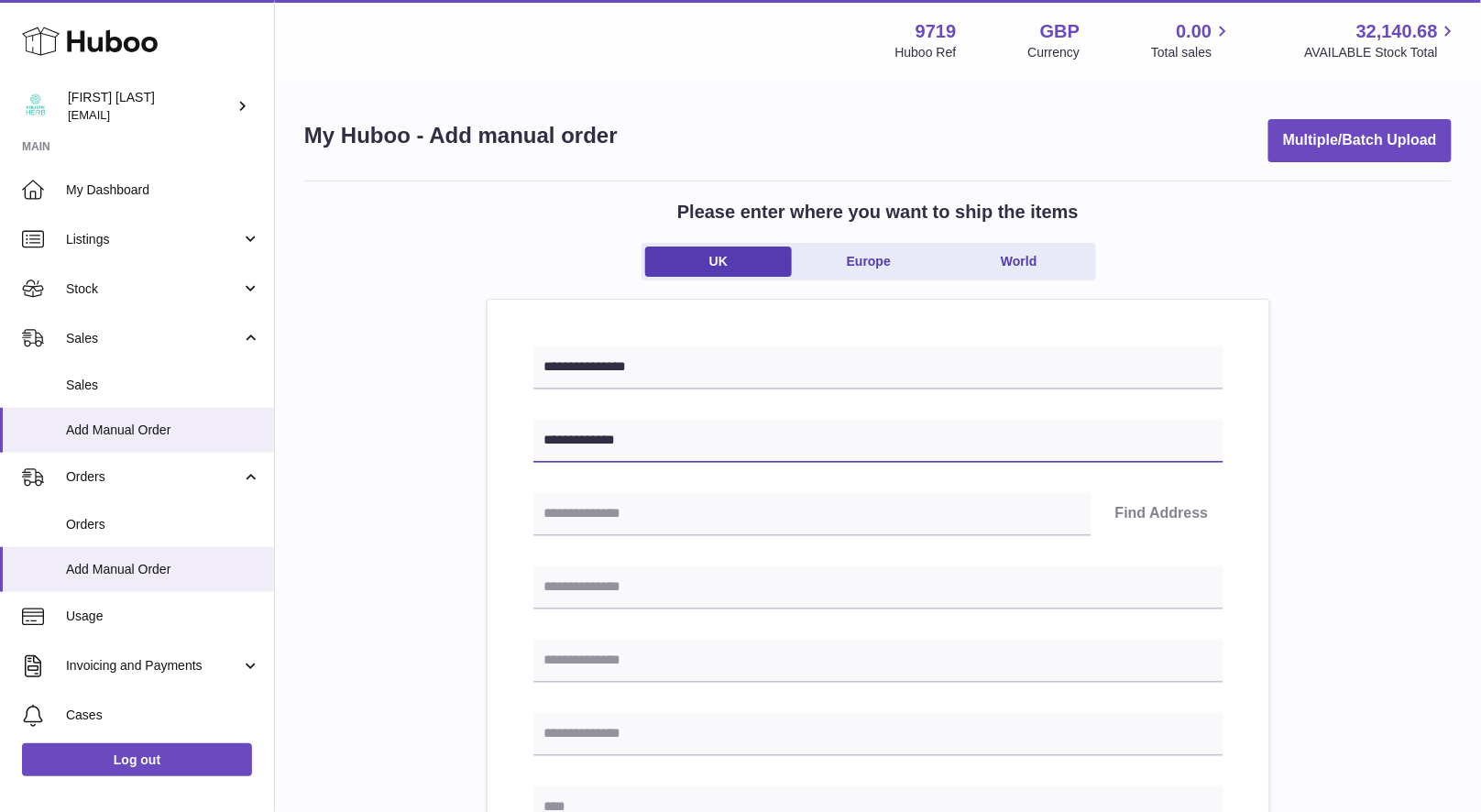 type on "**********" 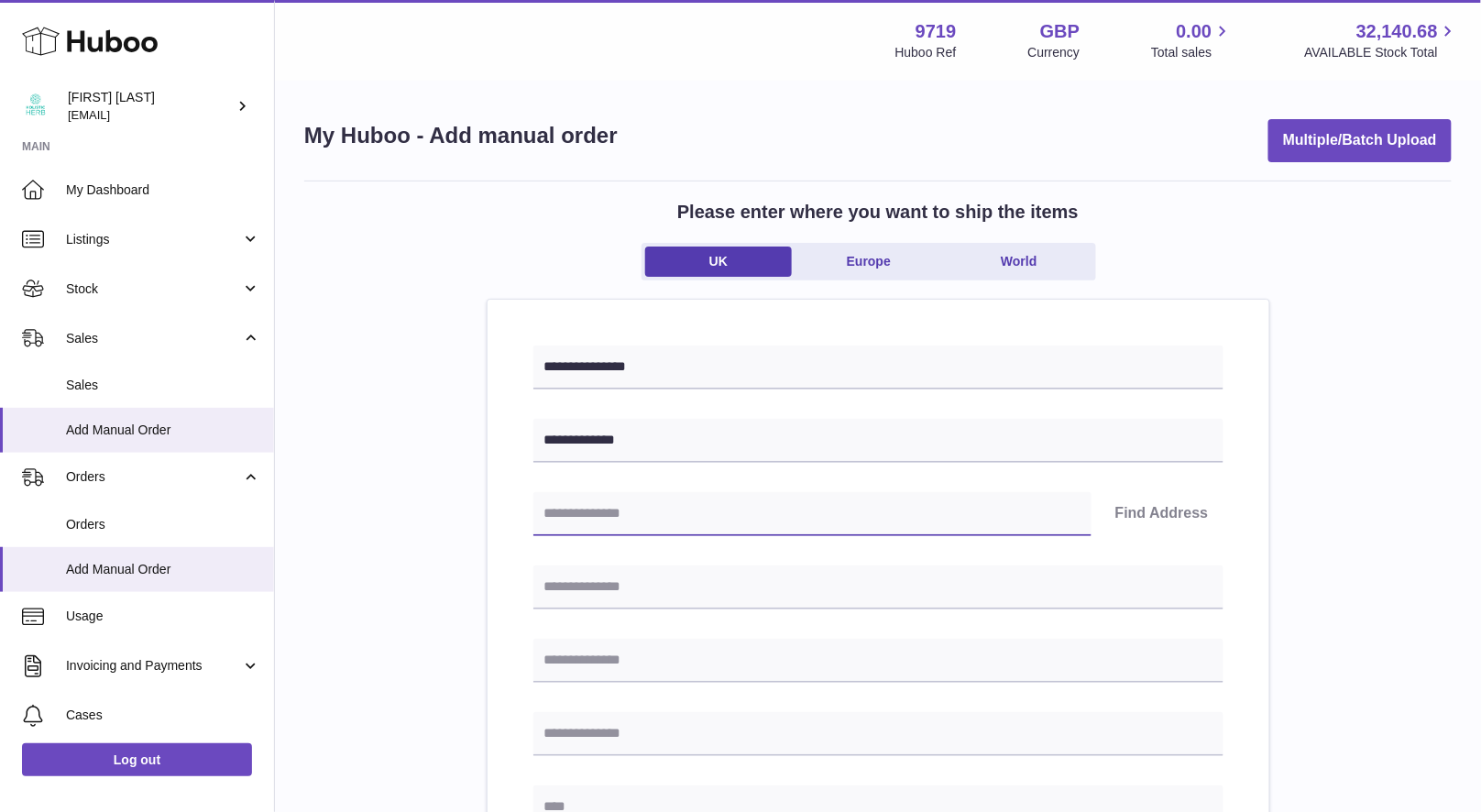click at bounding box center (812, 514) 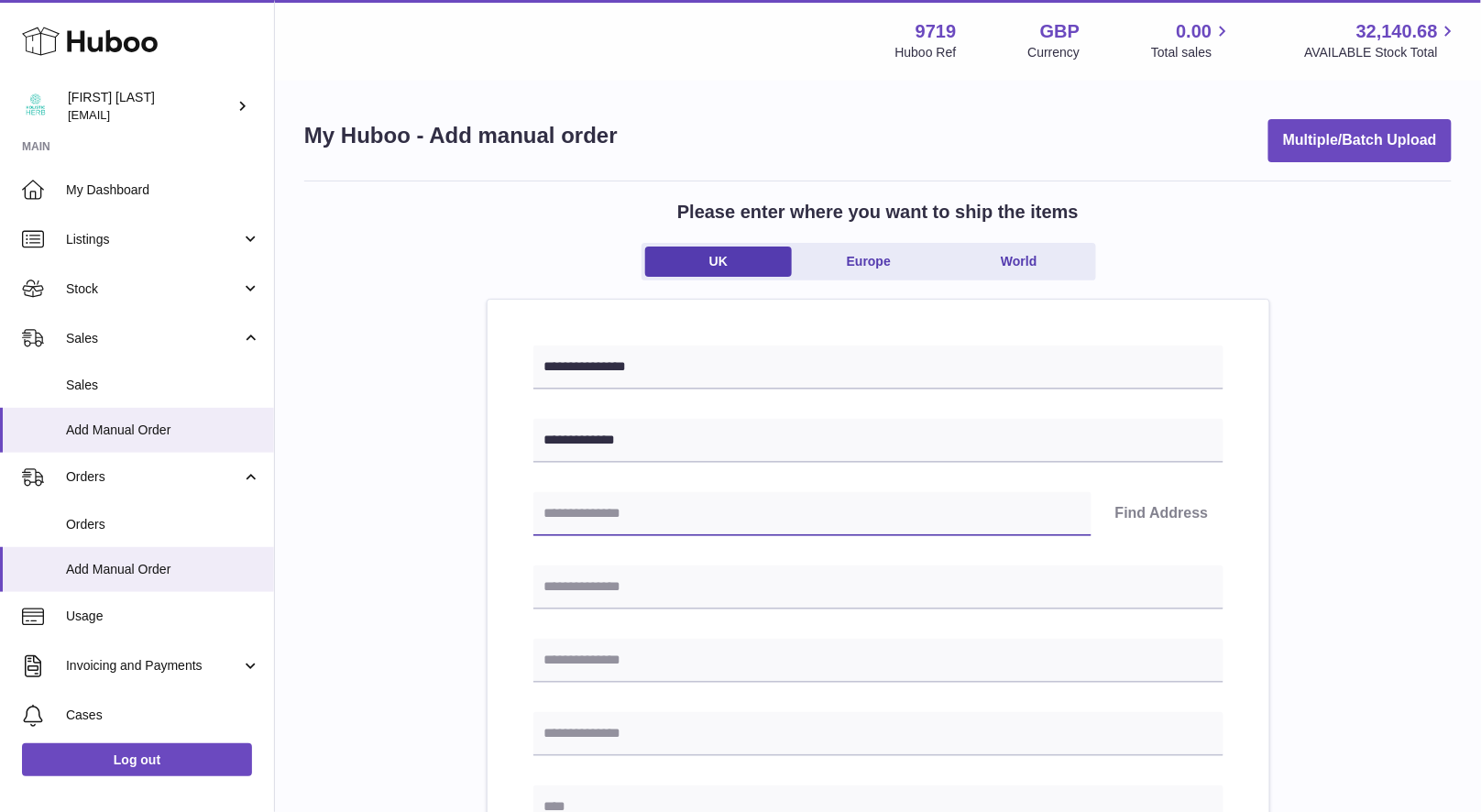 paste on "*******" 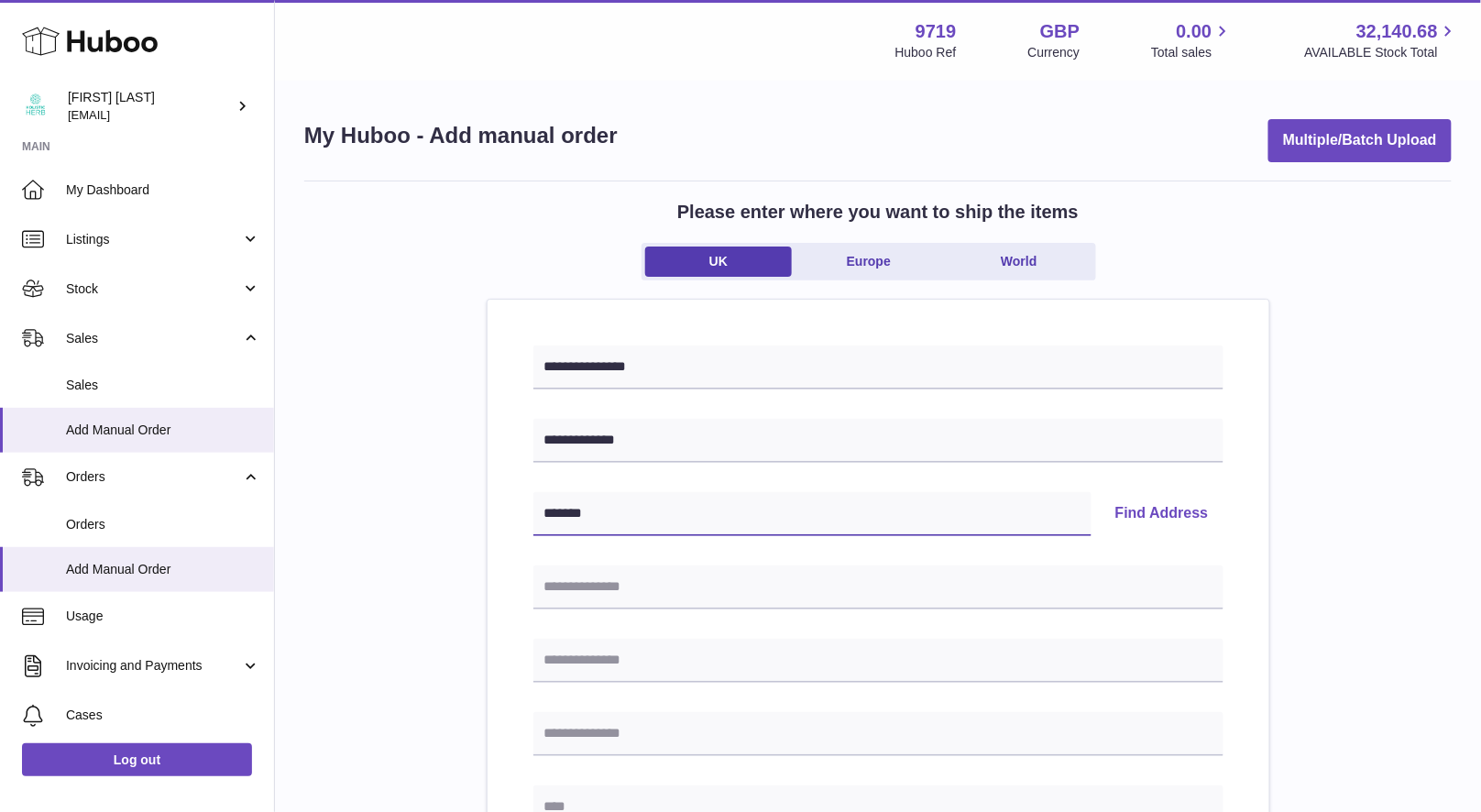 type on "*******" 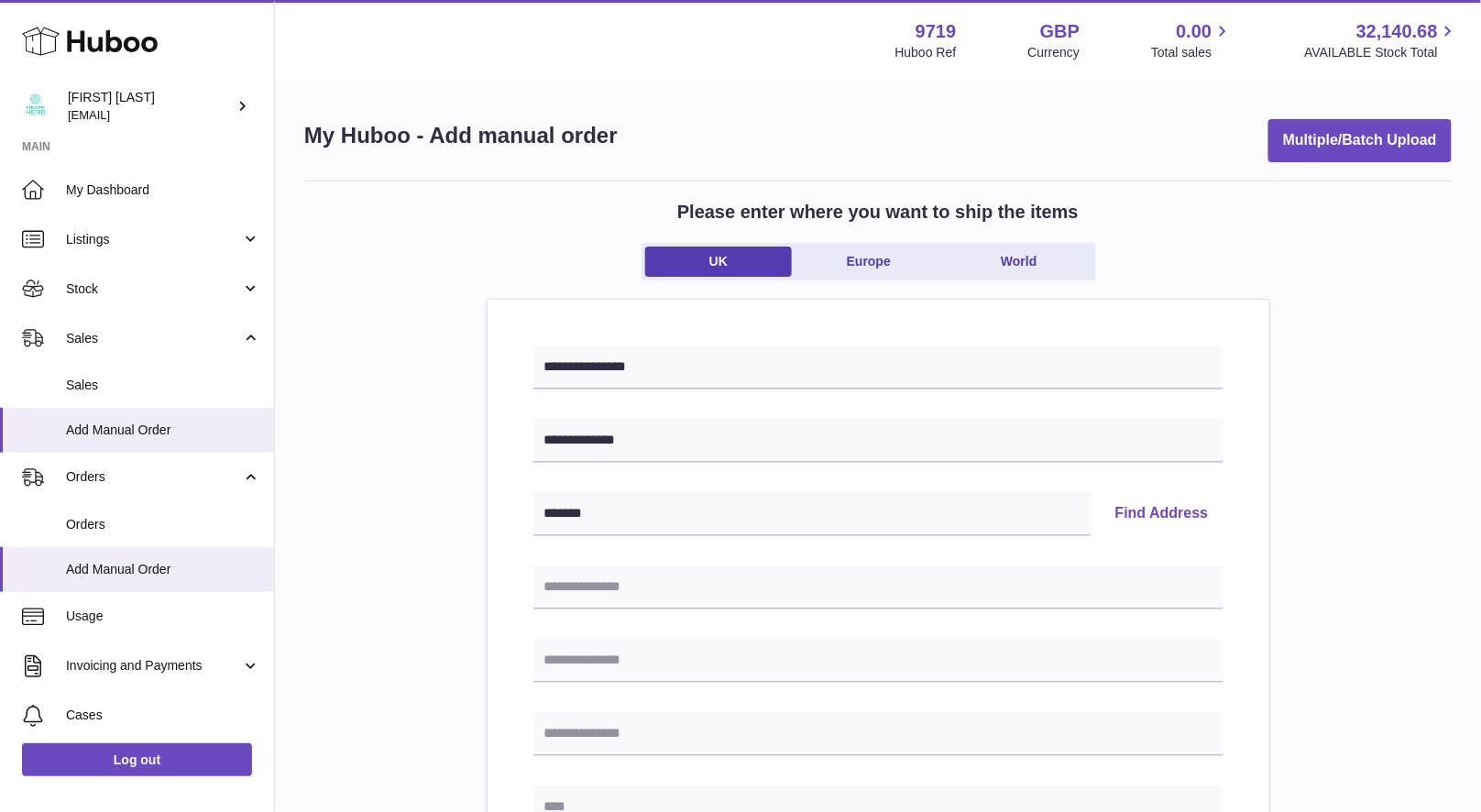 click on "**********" at bounding box center (878, 878) 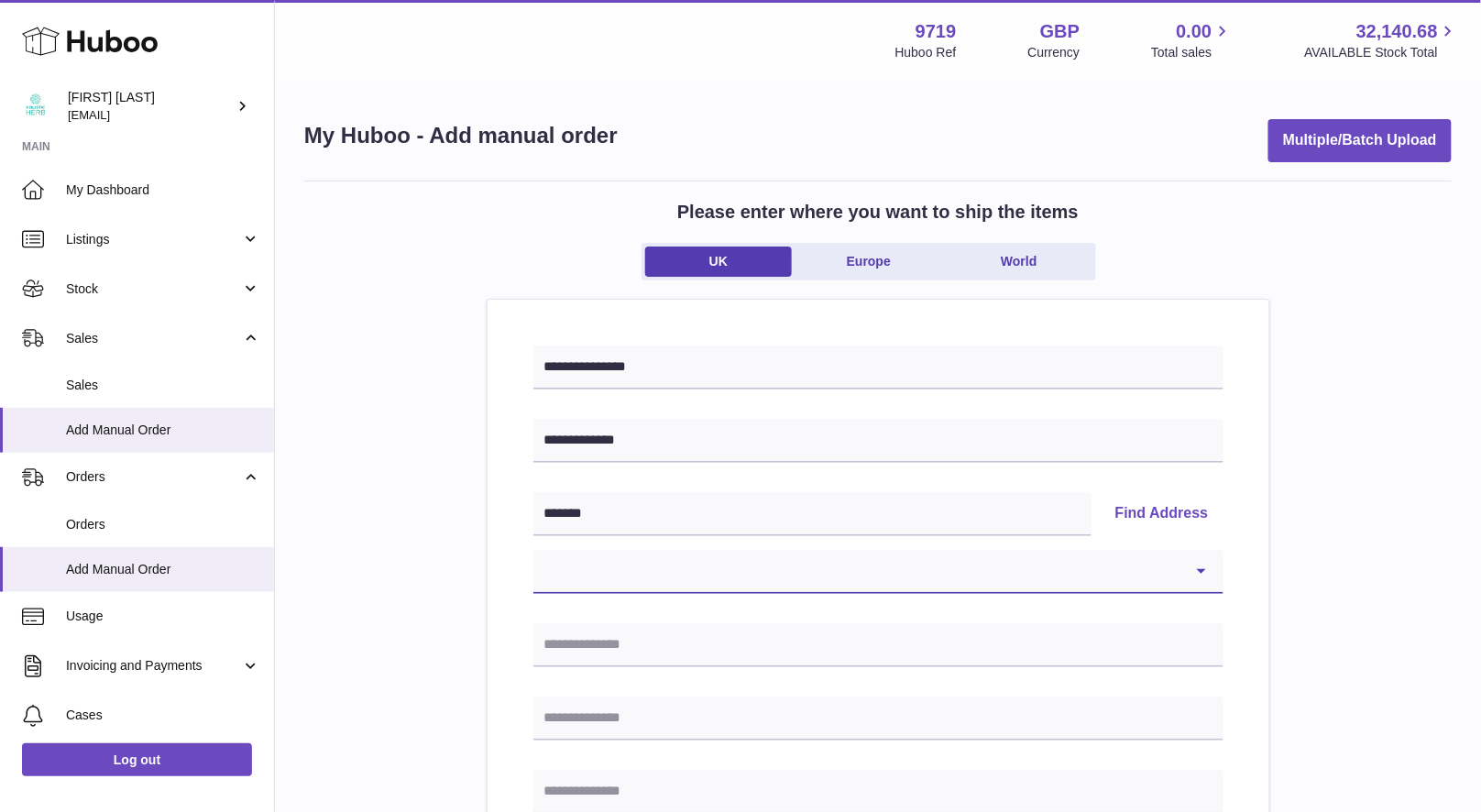 click on "**********" at bounding box center (878, 572) 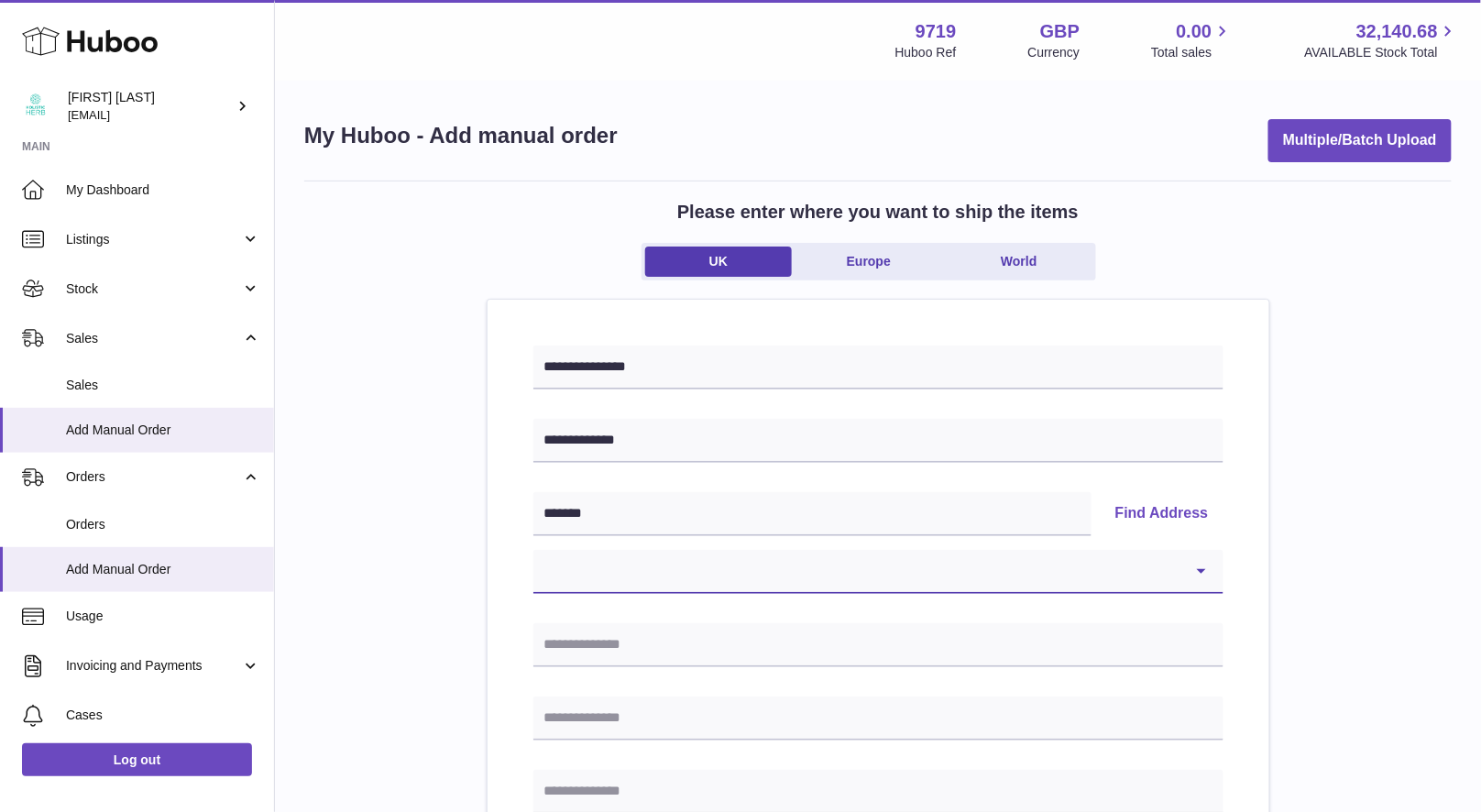 select on "*" 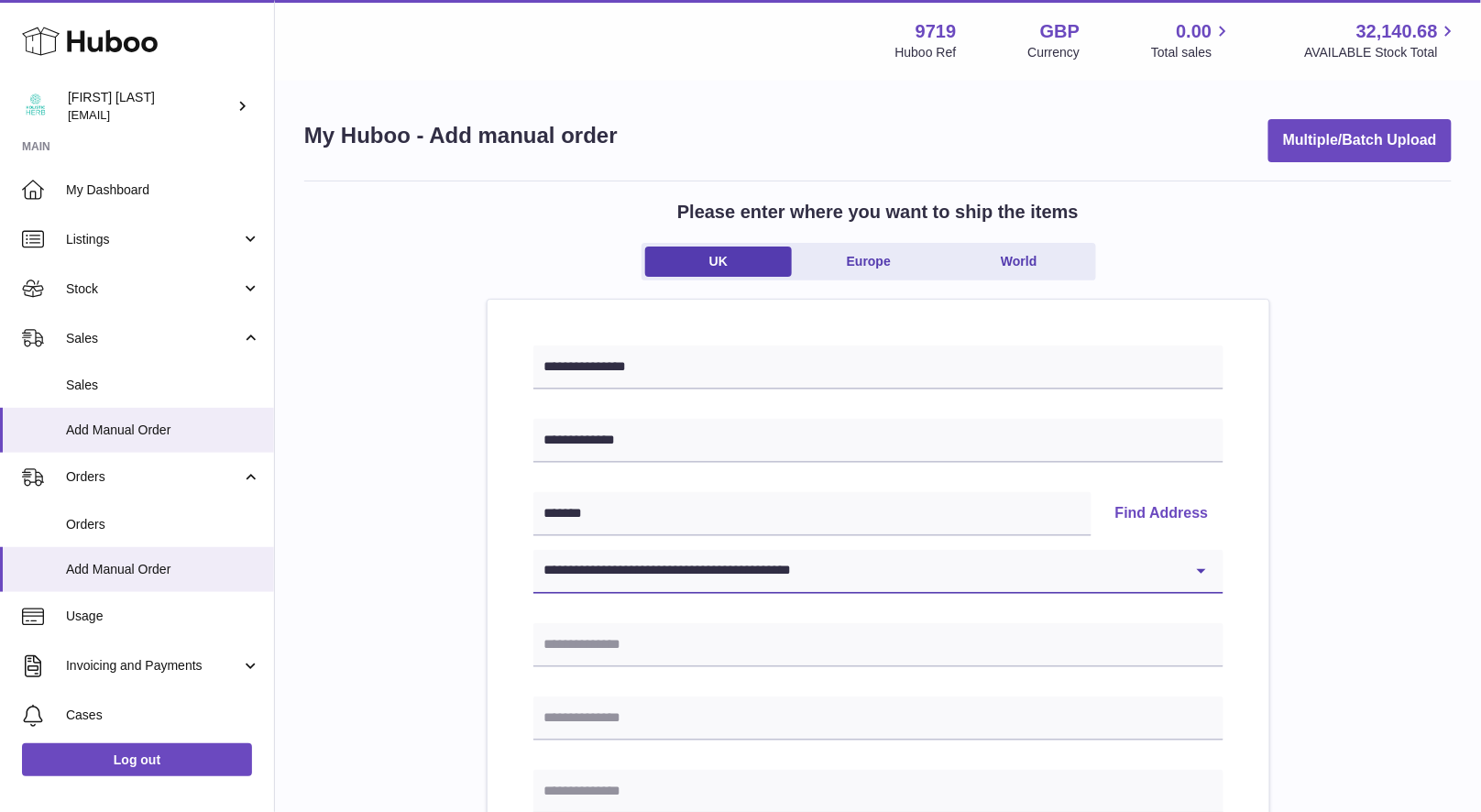 type on "**********" 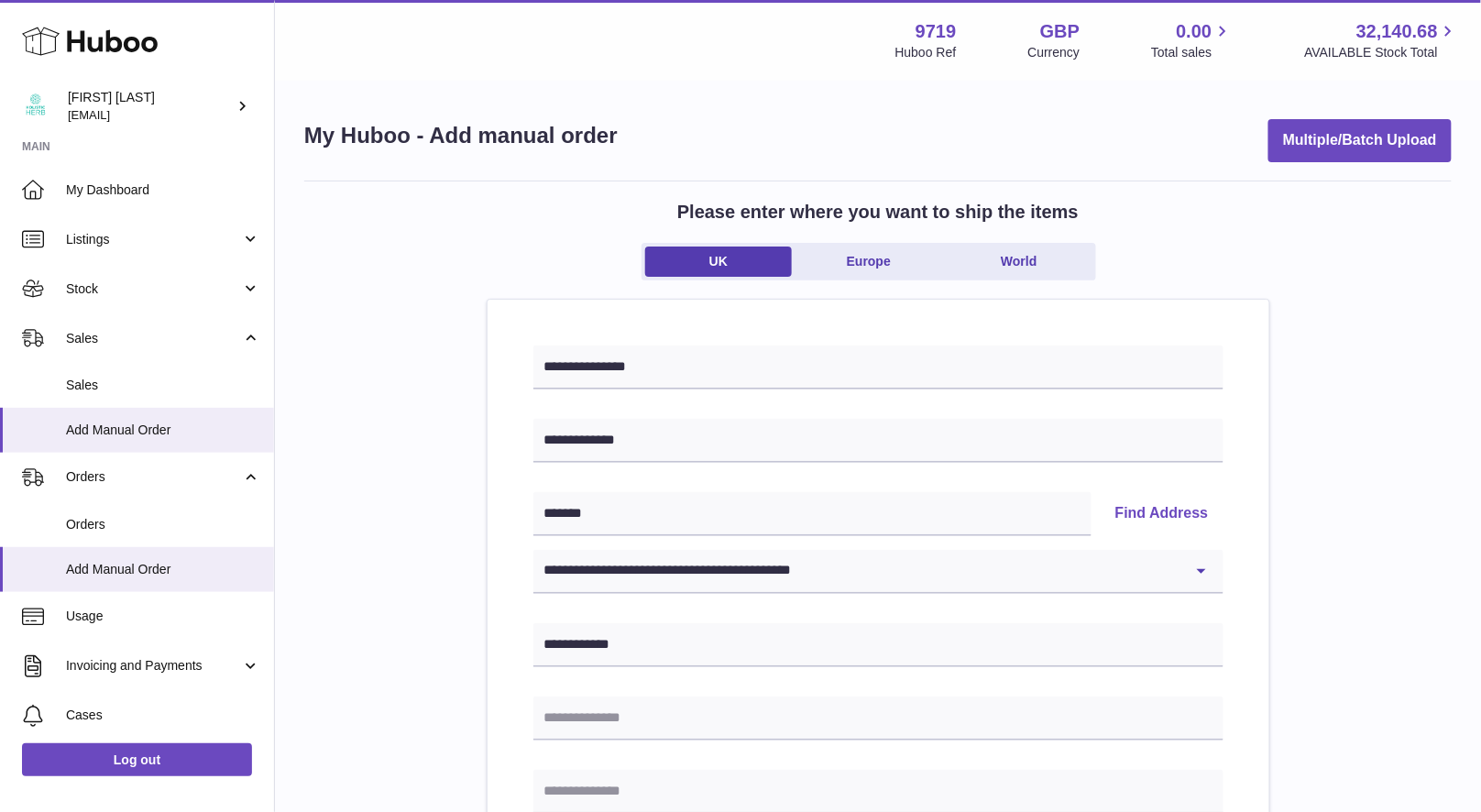 click on "**********" at bounding box center (878, 906) 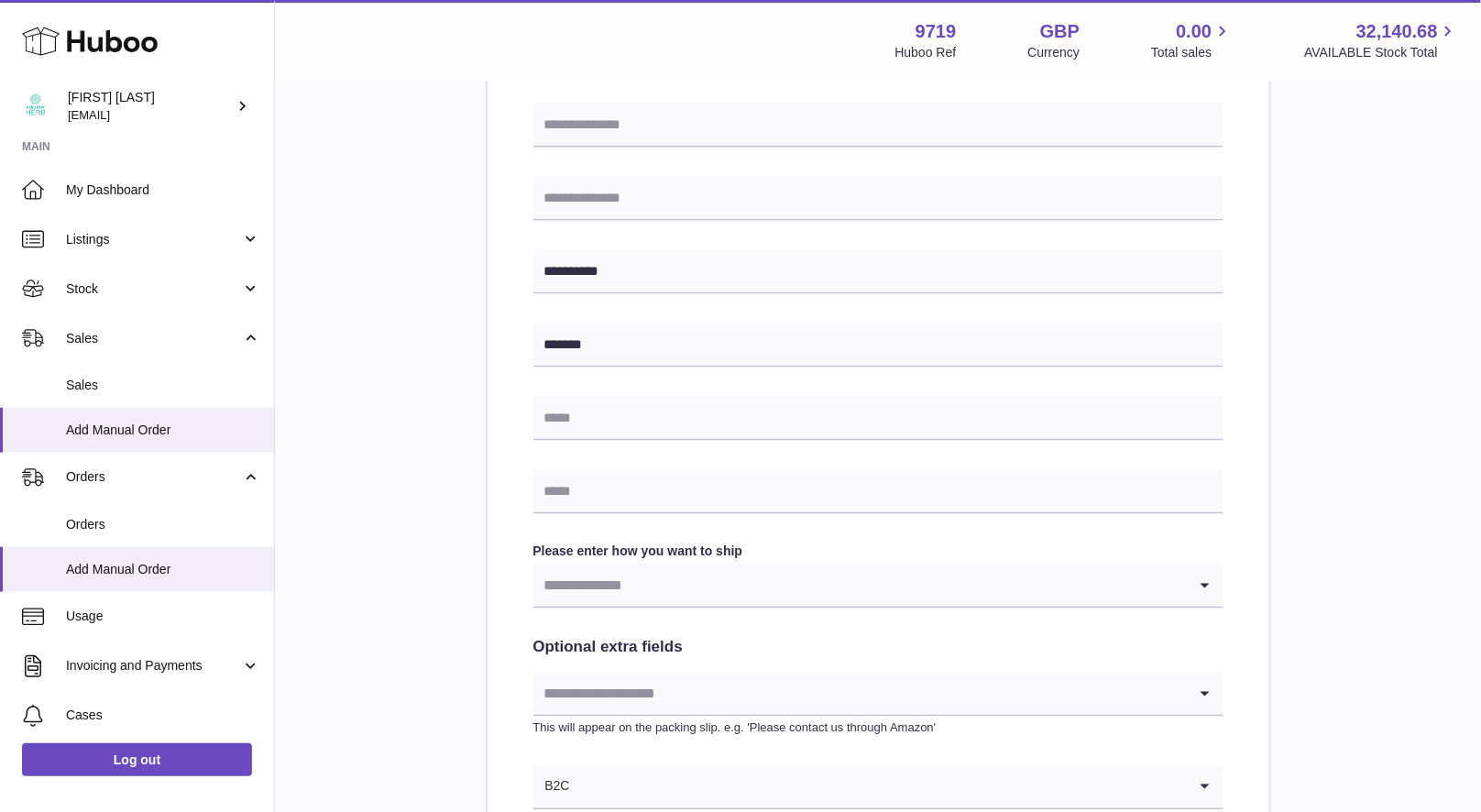 scroll, scrollTop: 617, scrollLeft: 0, axis: vertical 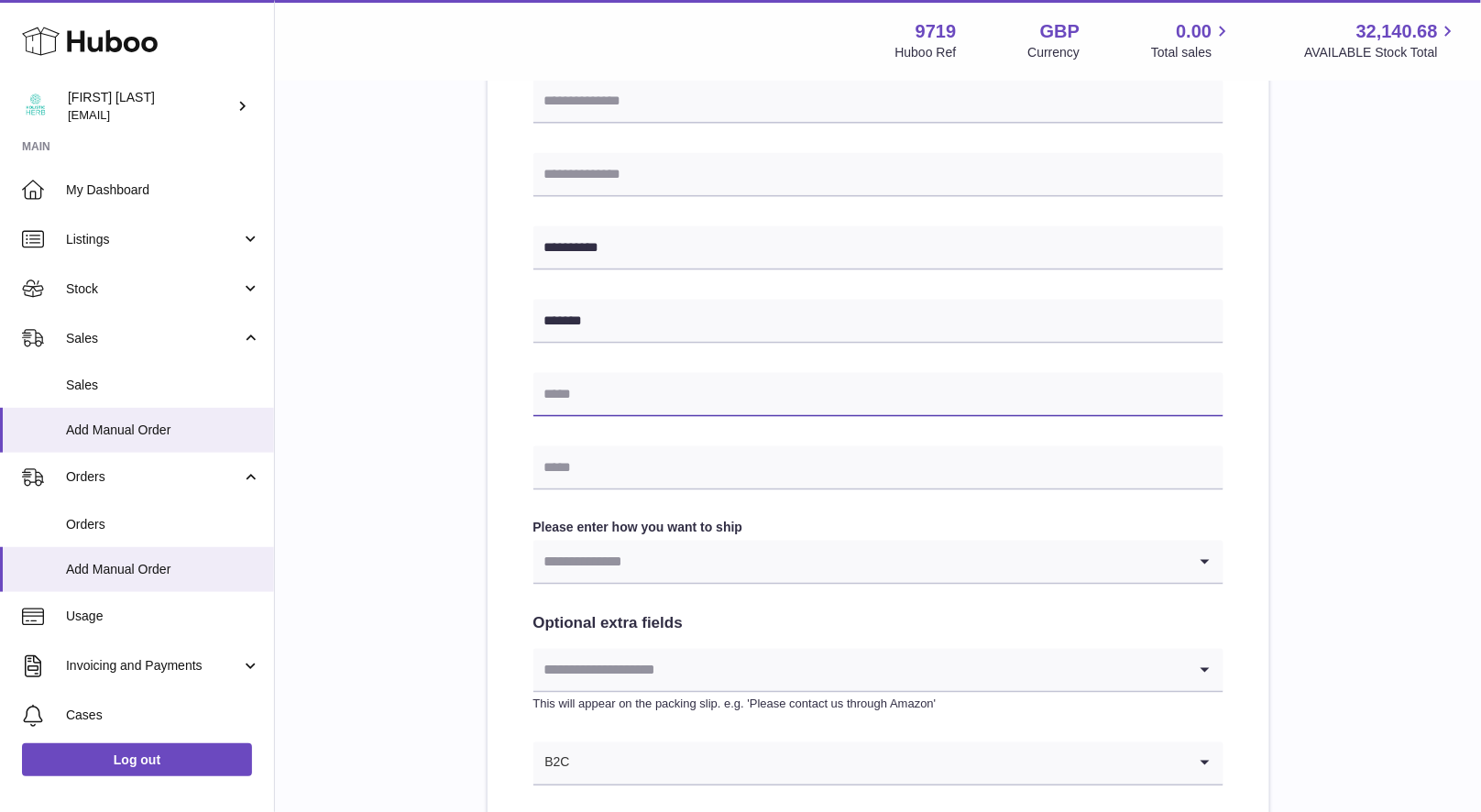 click at bounding box center (878, 395) 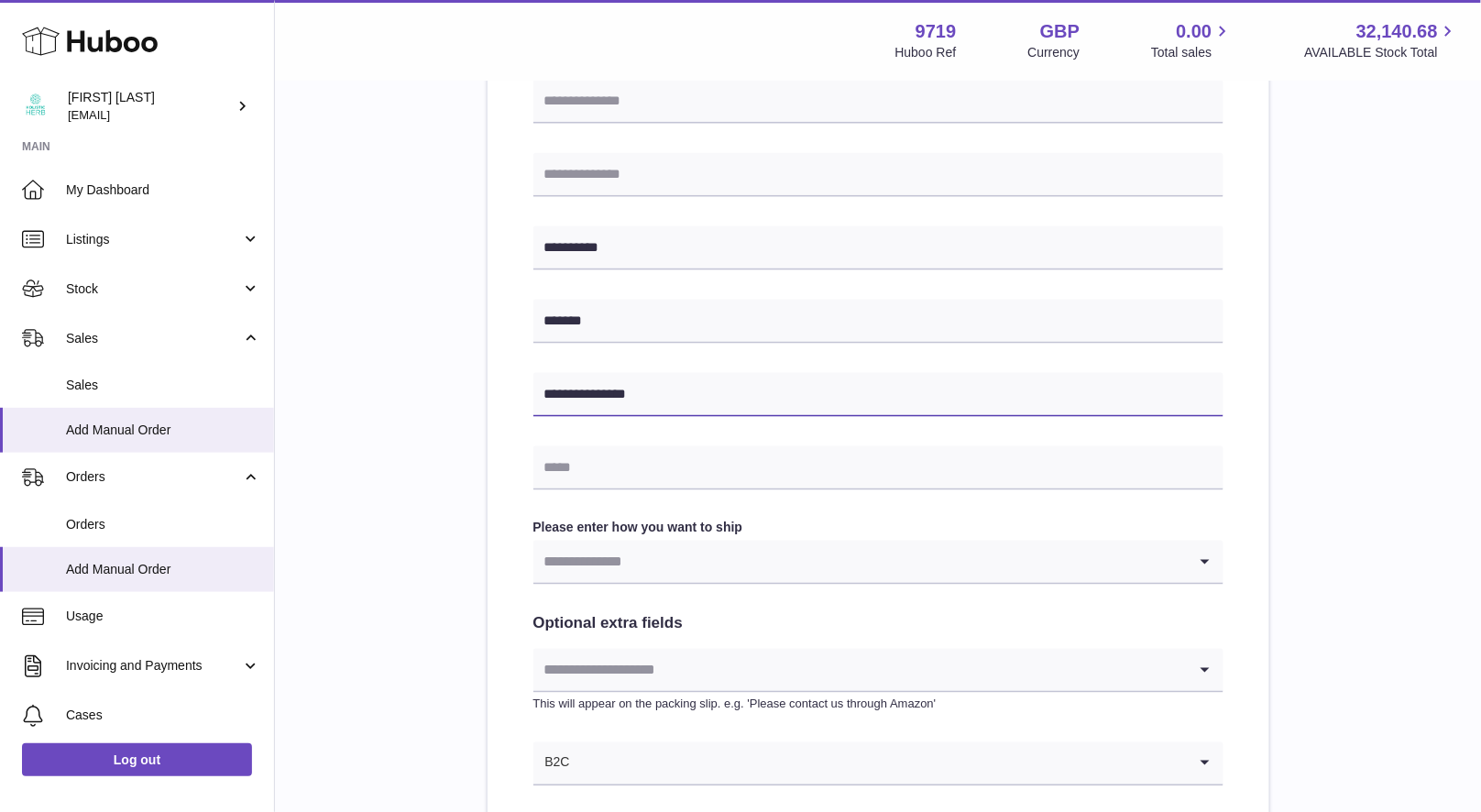 type on "**********" 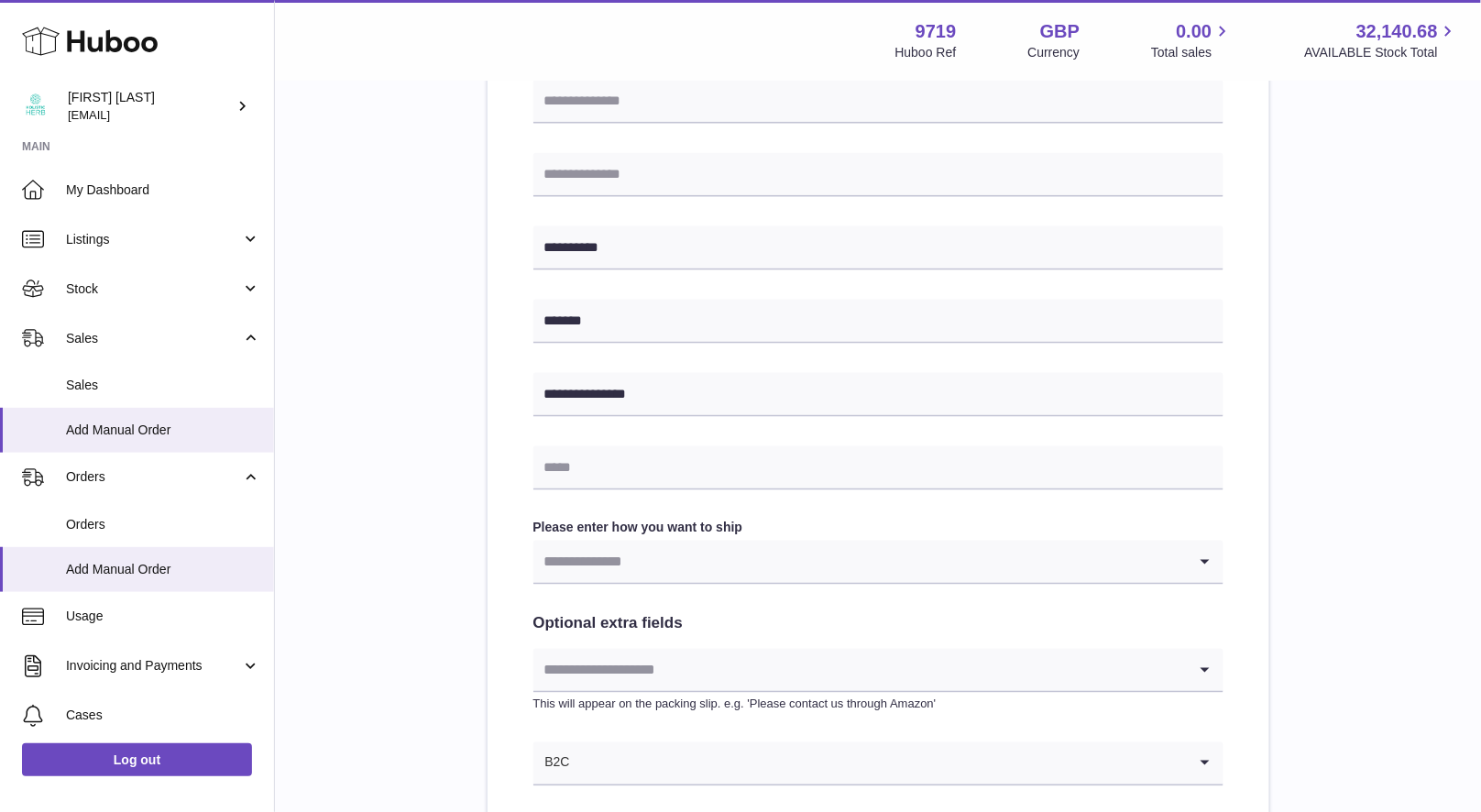 click on "**********" at bounding box center (878, 231) 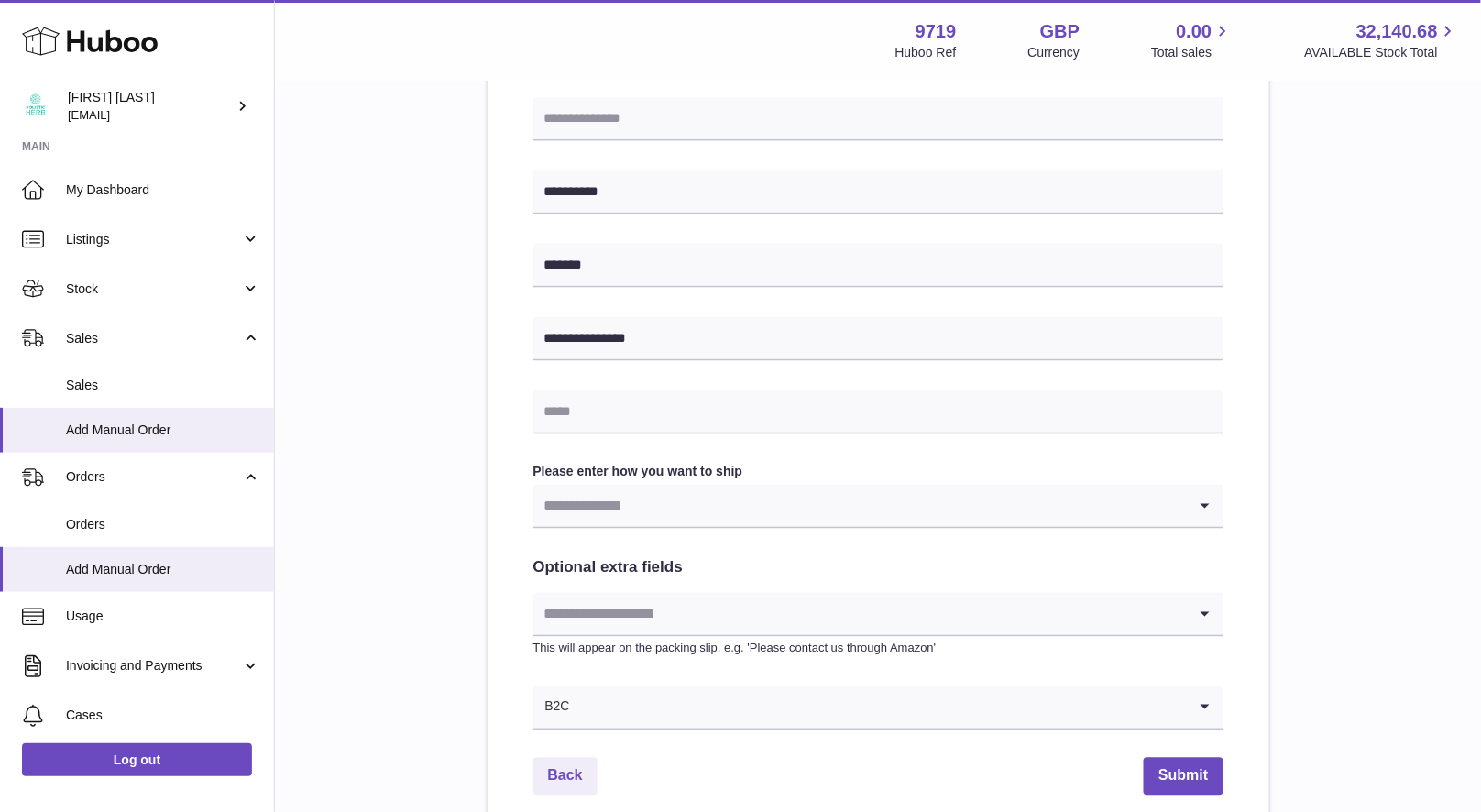 scroll, scrollTop: 687, scrollLeft: 0, axis: vertical 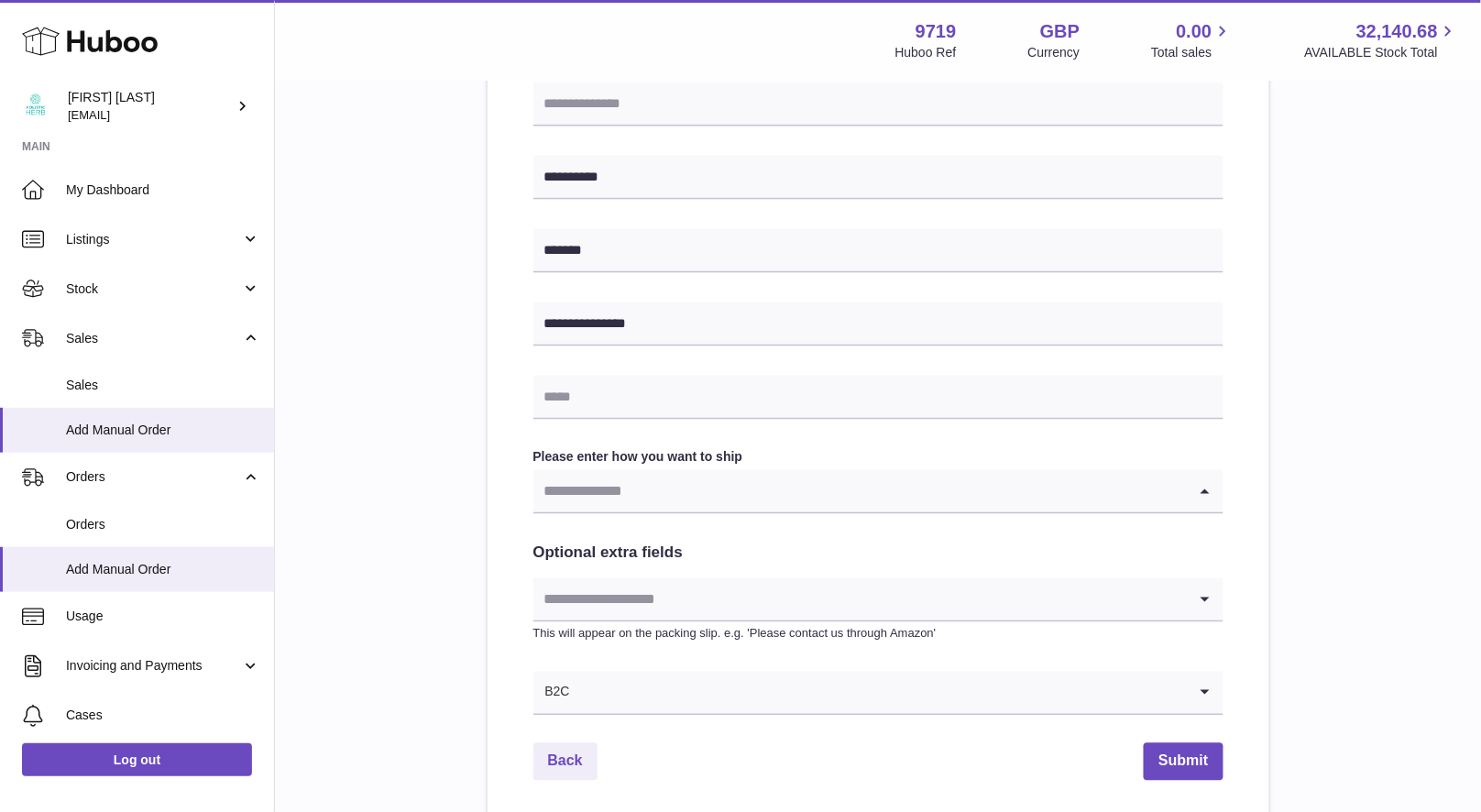 click at bounding box center [860, 491] 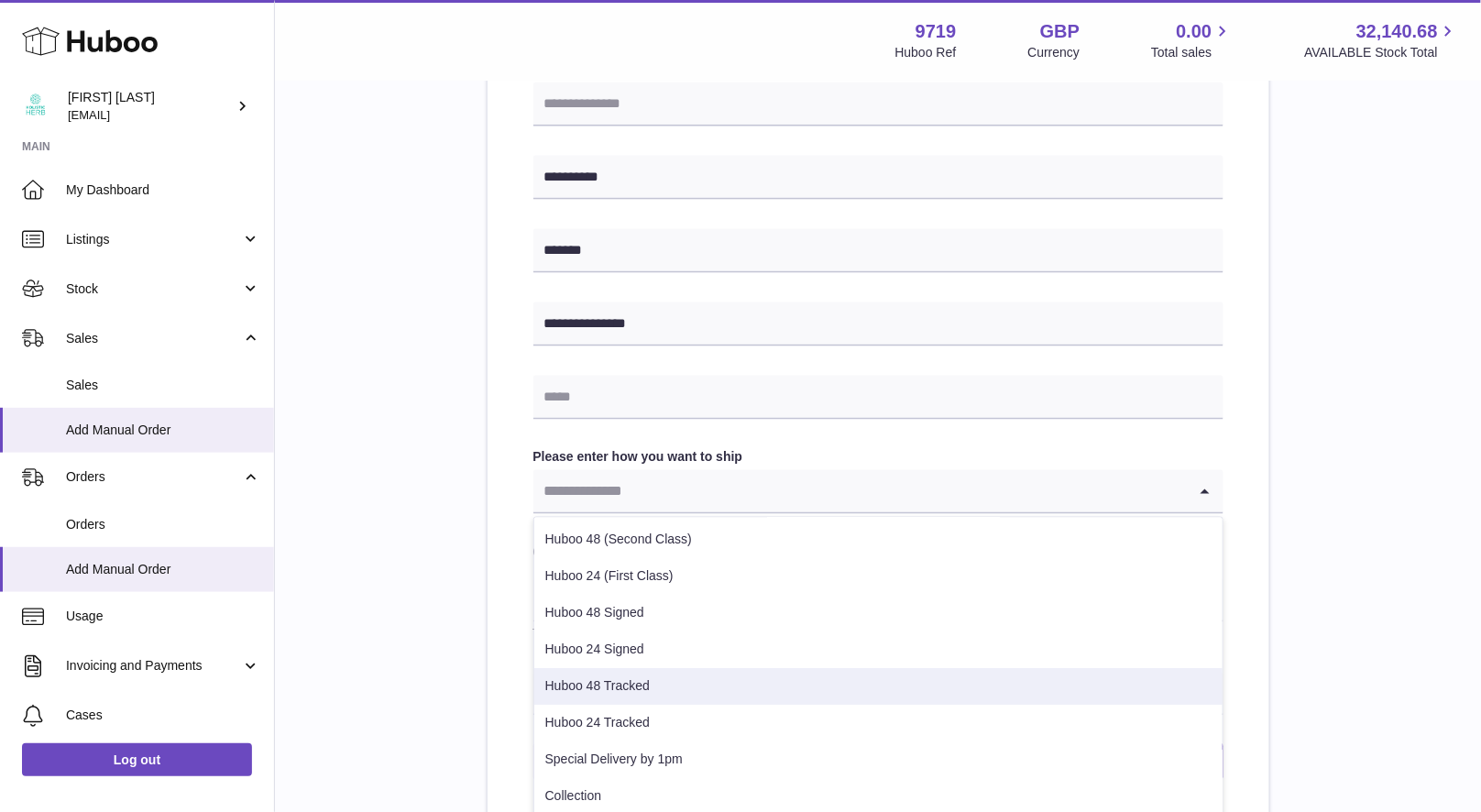 click on "Huboo 48 Tracked" at bounding box center (878, 687) 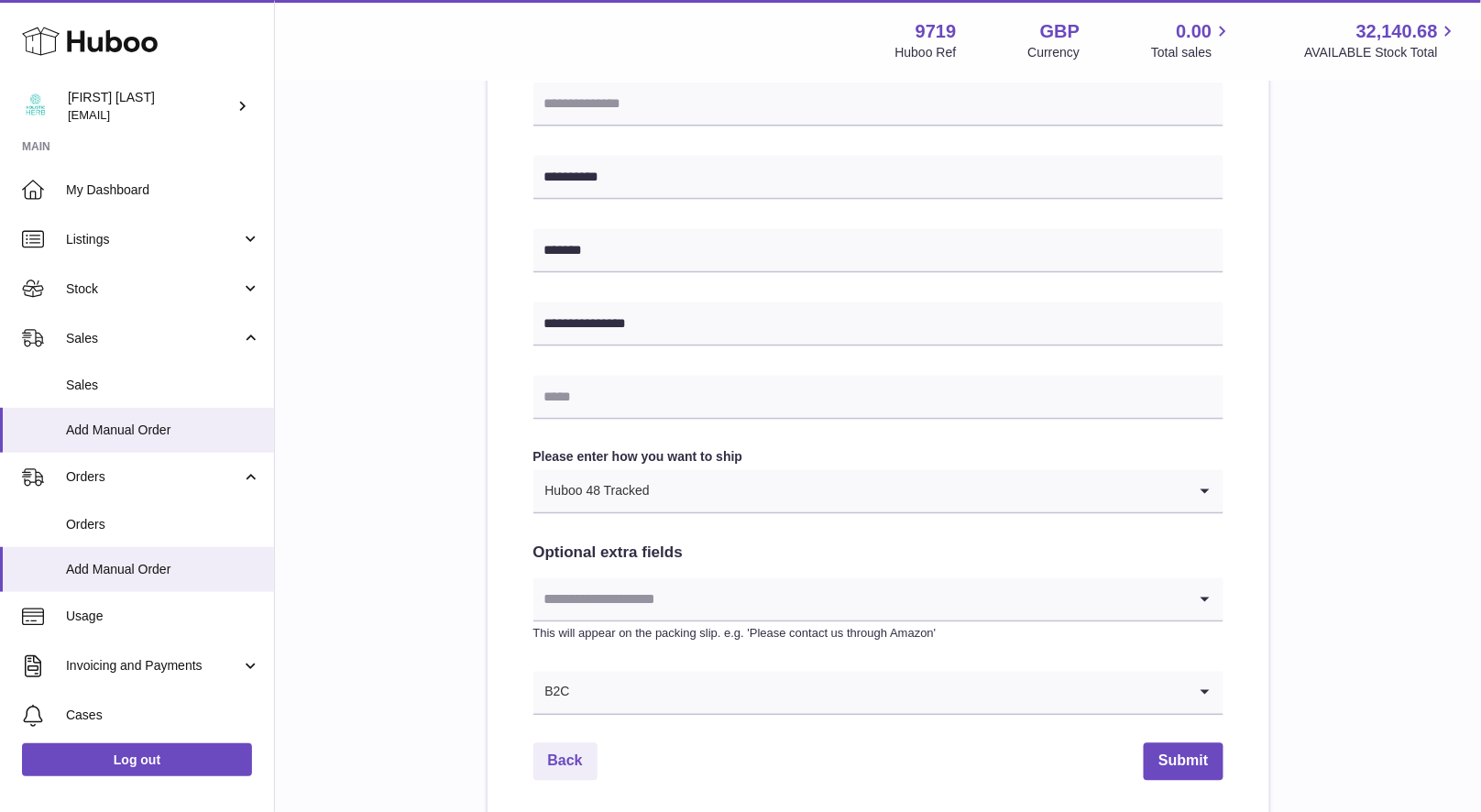 click on "**********" at bounding box center [878, 160] 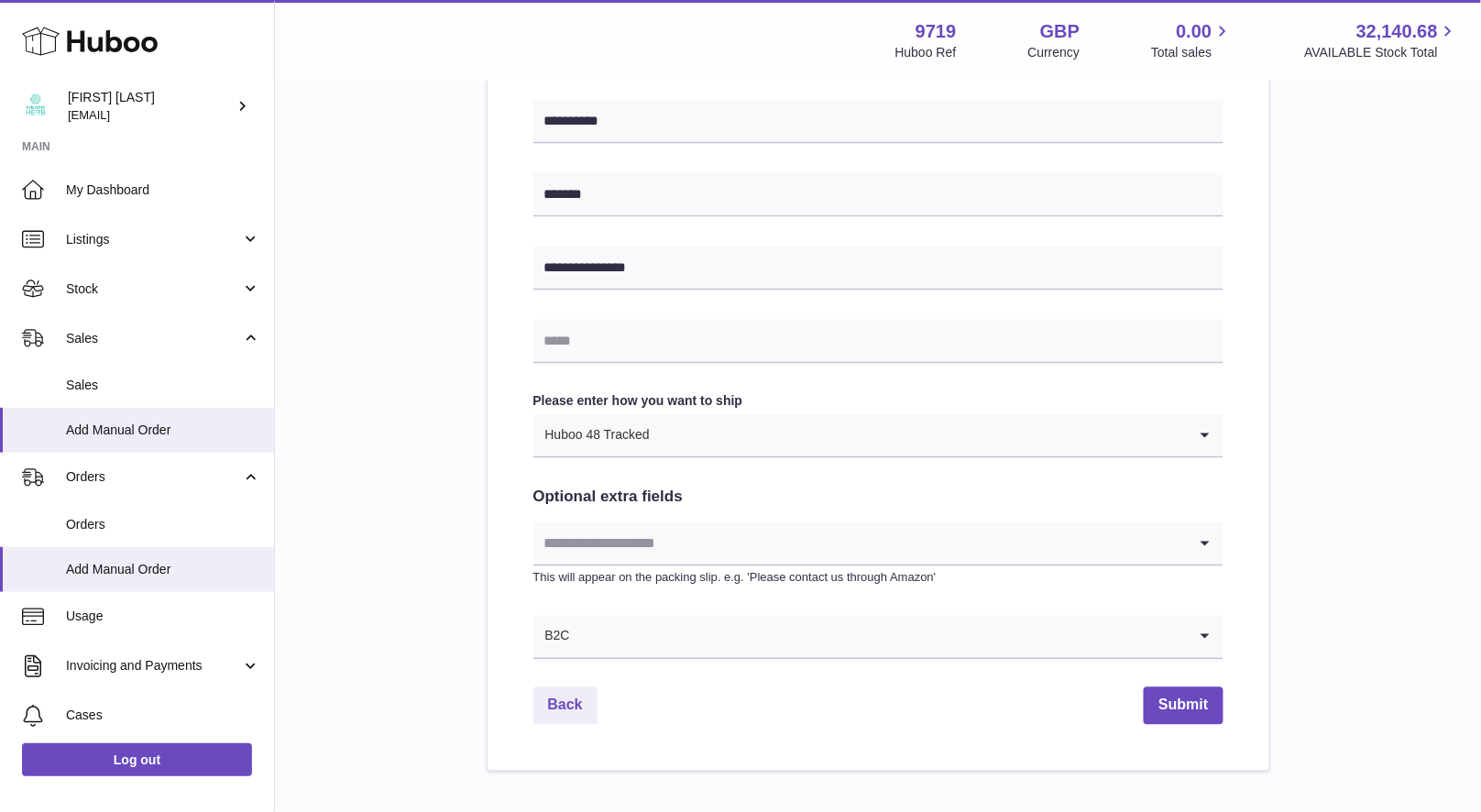 scroll, scrollTop: 757, scrollLeft: 0, axis: vertical 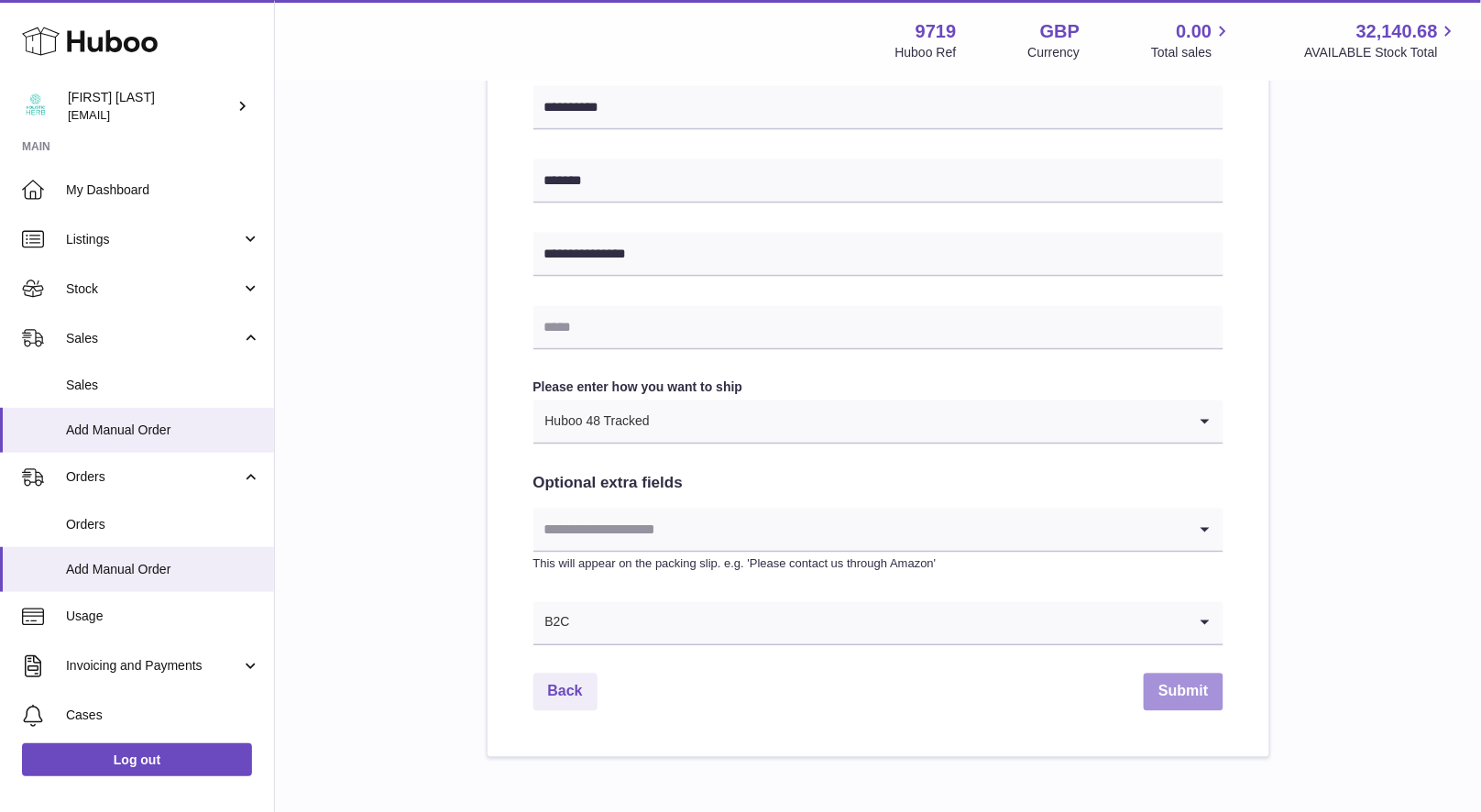 click on "Submit" at bounding box center [1183, 692] 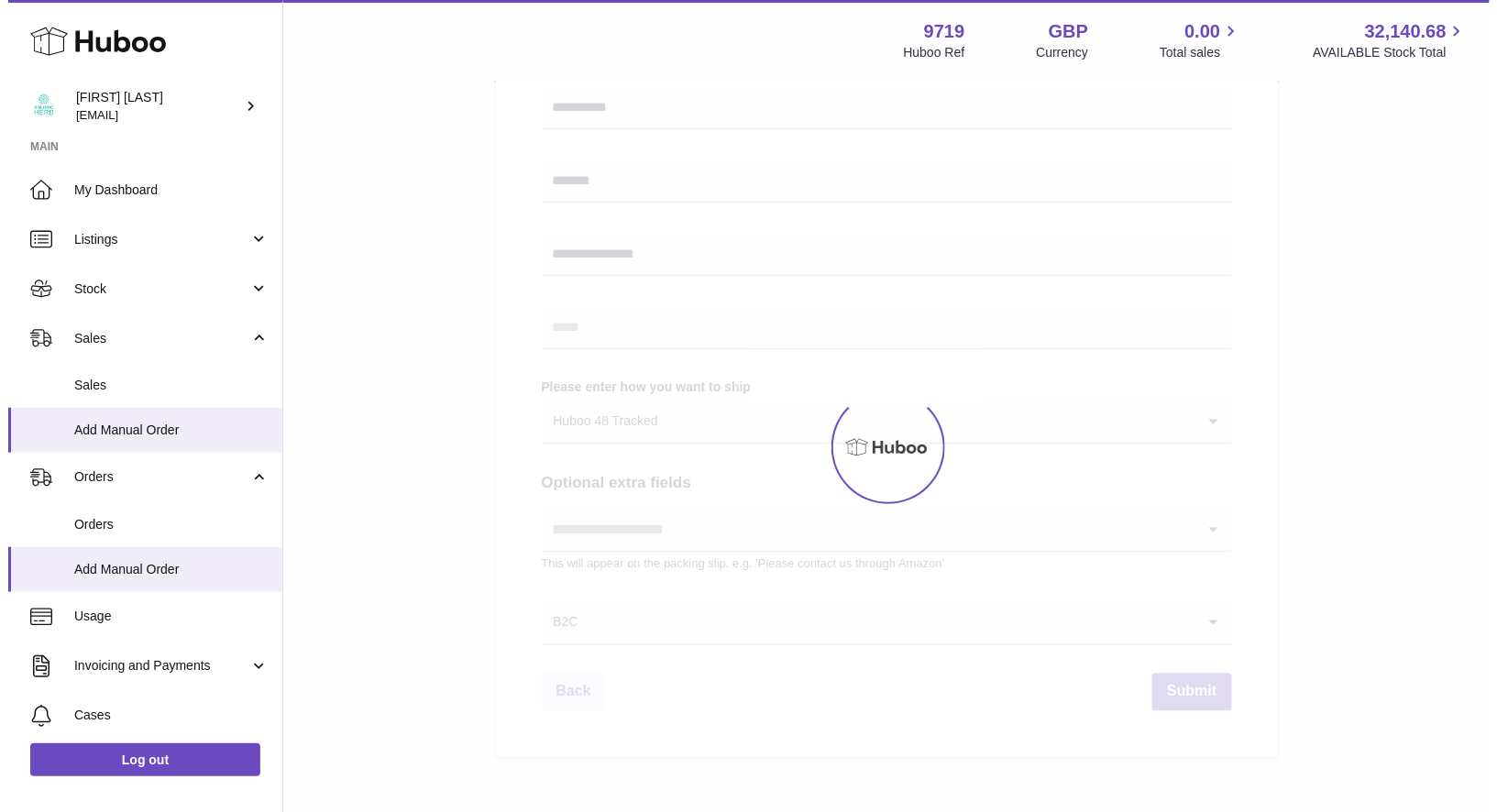 scroll, scrollTop: 0, scrollLeft: 0, axis: both 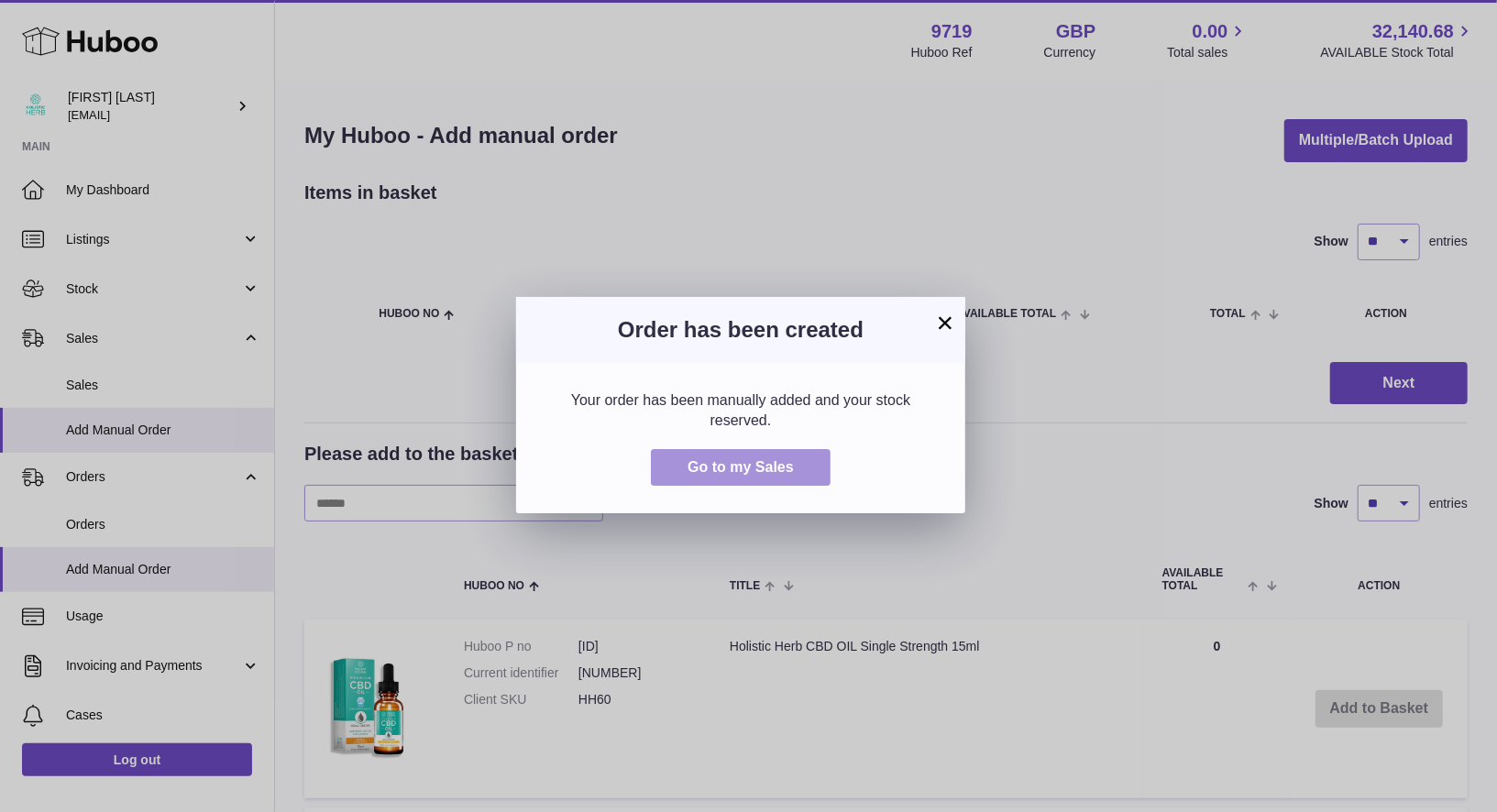 click on "Go to my Sales" at bounding box center (741, 467) 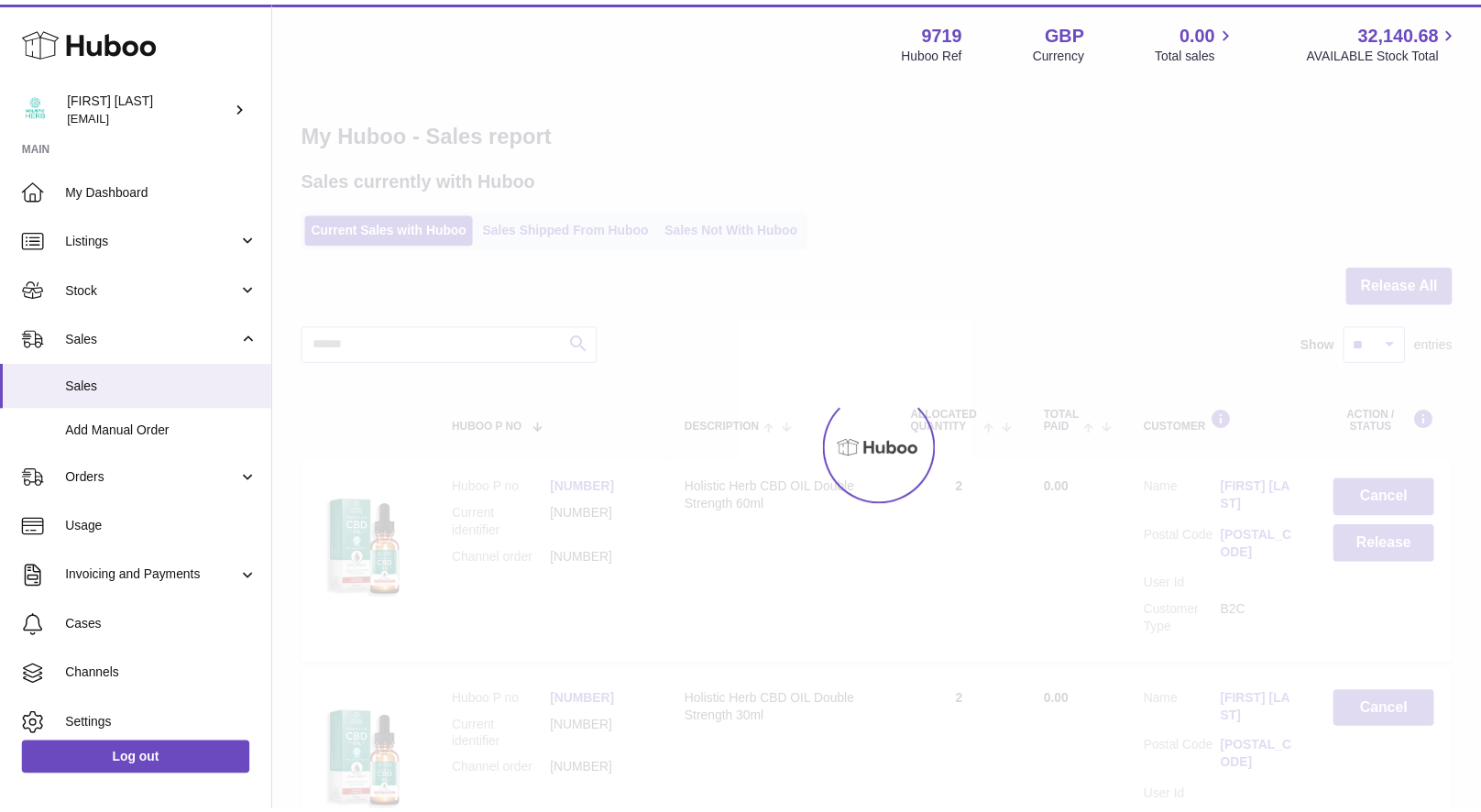 scroll, scrollTop: 0, scrollLeft: 0, axis: both 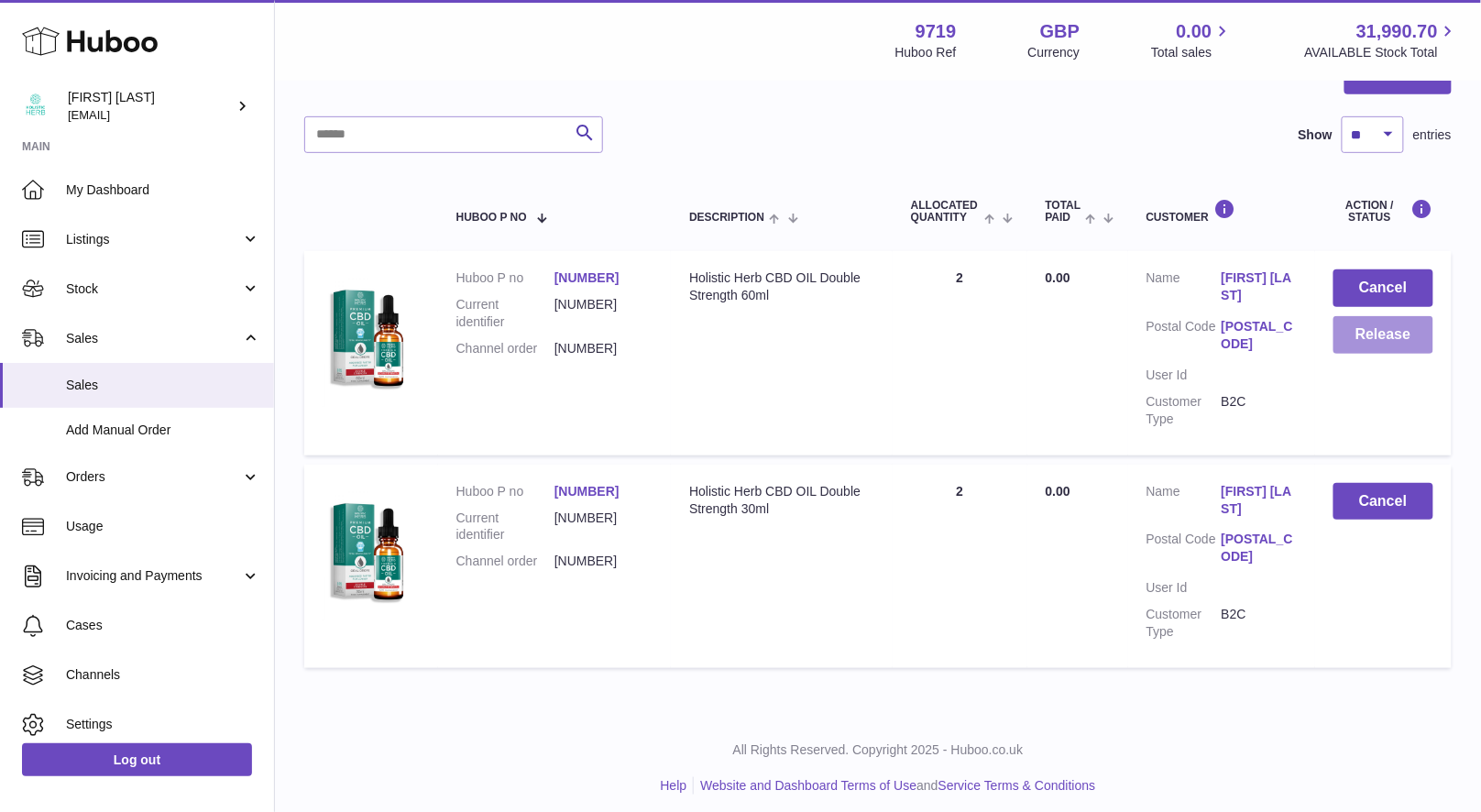 click on "Release" at bounding box center (1384, 335) 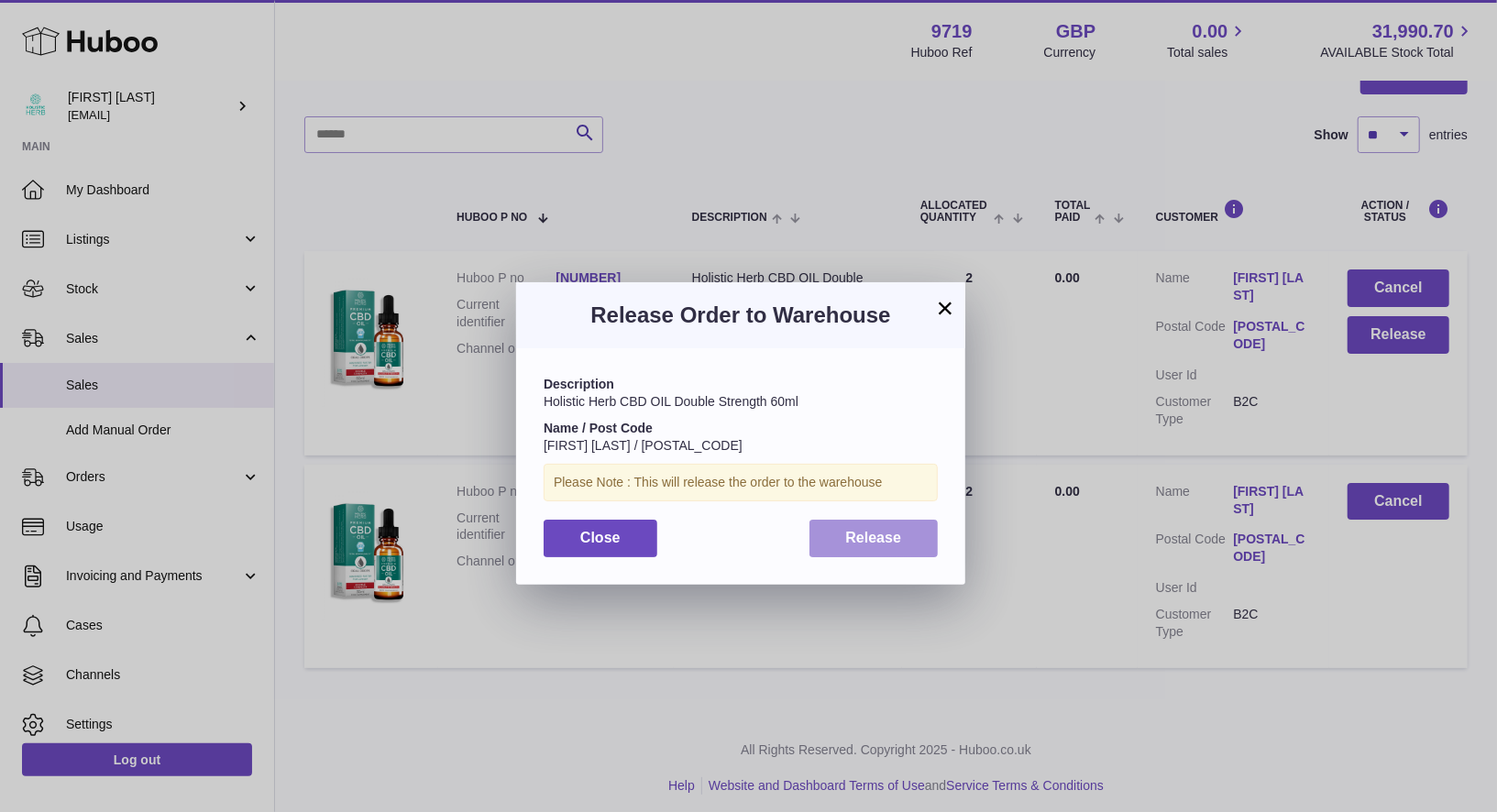 click on "Release" at bounding box center (874, 537) 